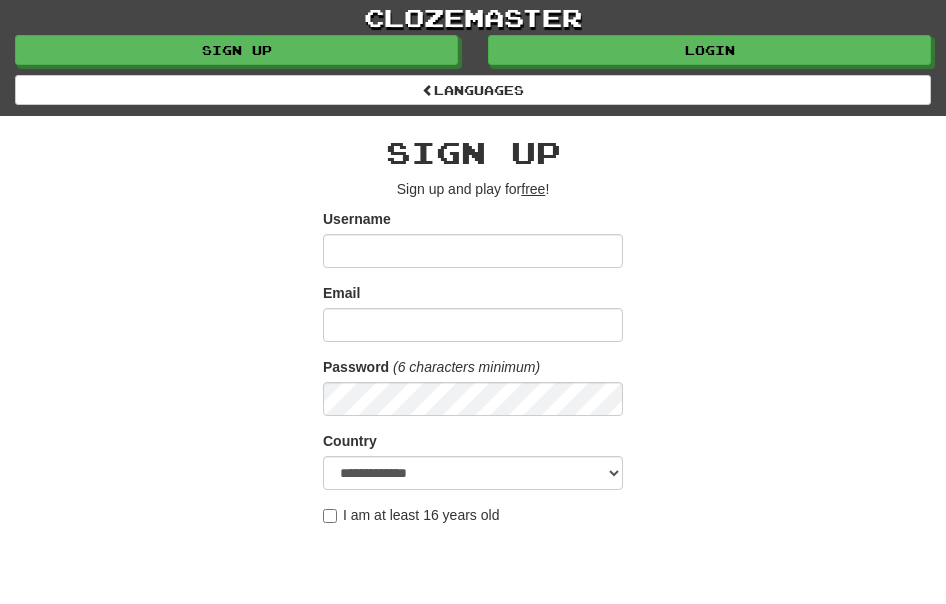 scroll, scrollTop: 0, scrollLeft: 0, axis: both 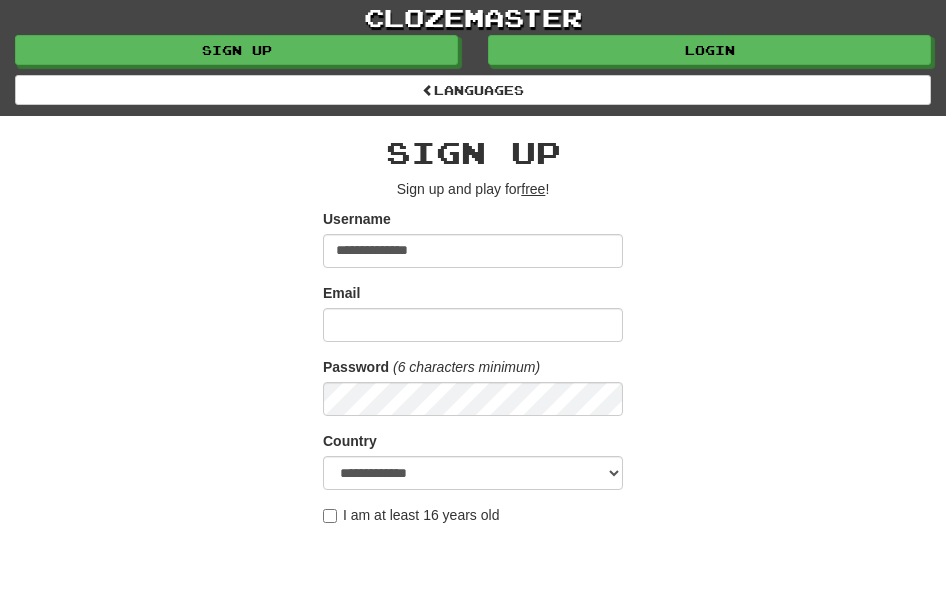 type on "**********" 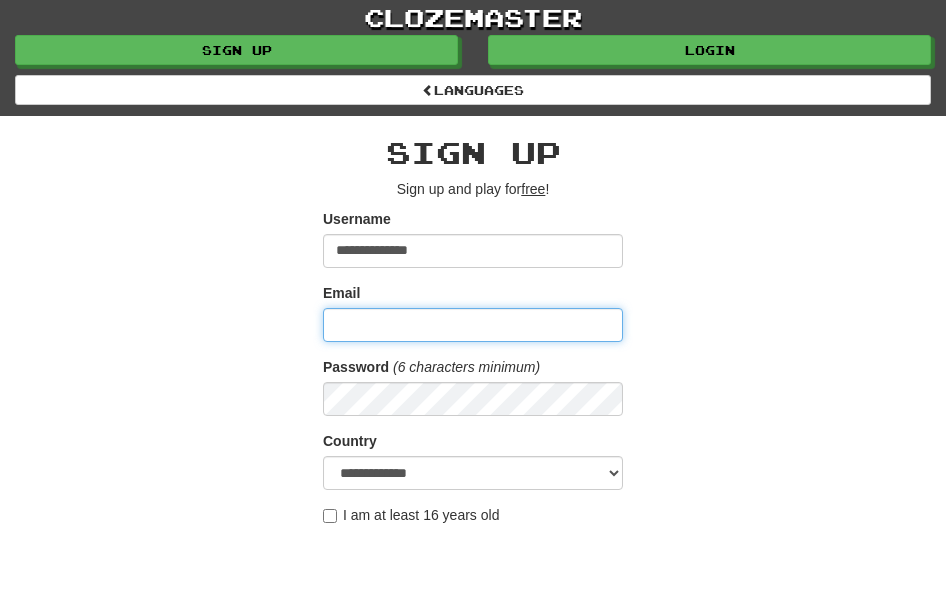 click on "Email" at bounding box center [473, 325] 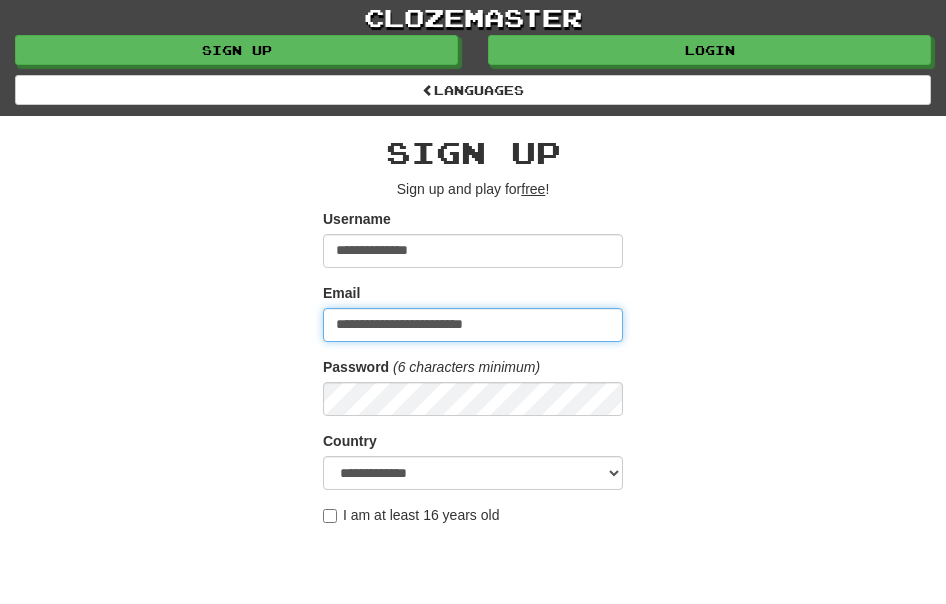 type on "**********" 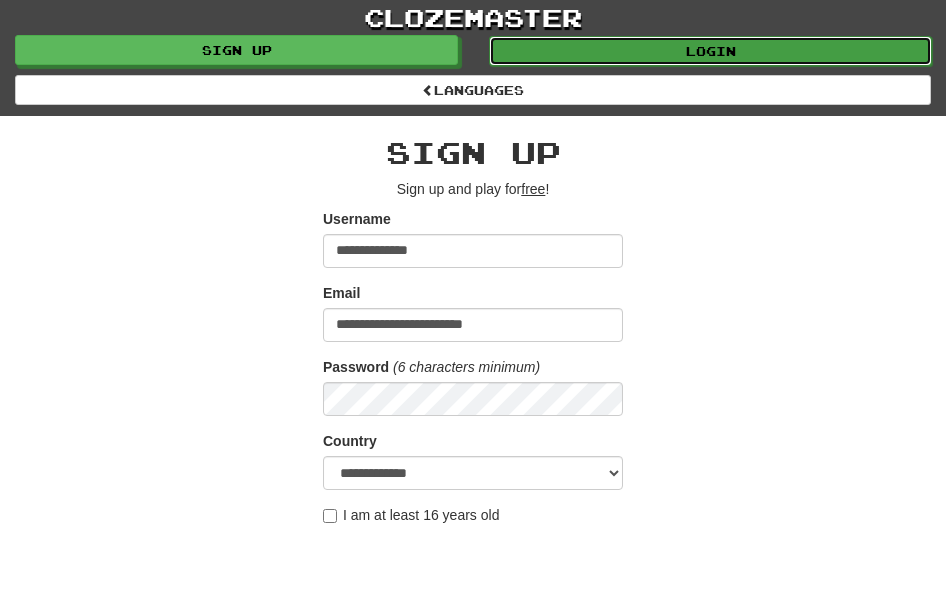 click on "Login" at bounding box center (710, 51) 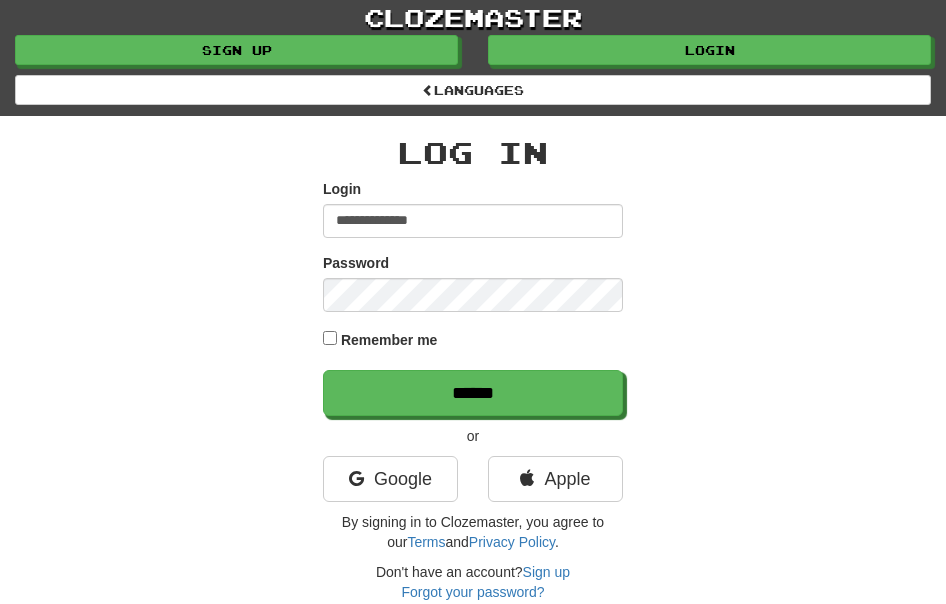 scroll, scrollTop: 0, scrollLeft: 0, axis: both 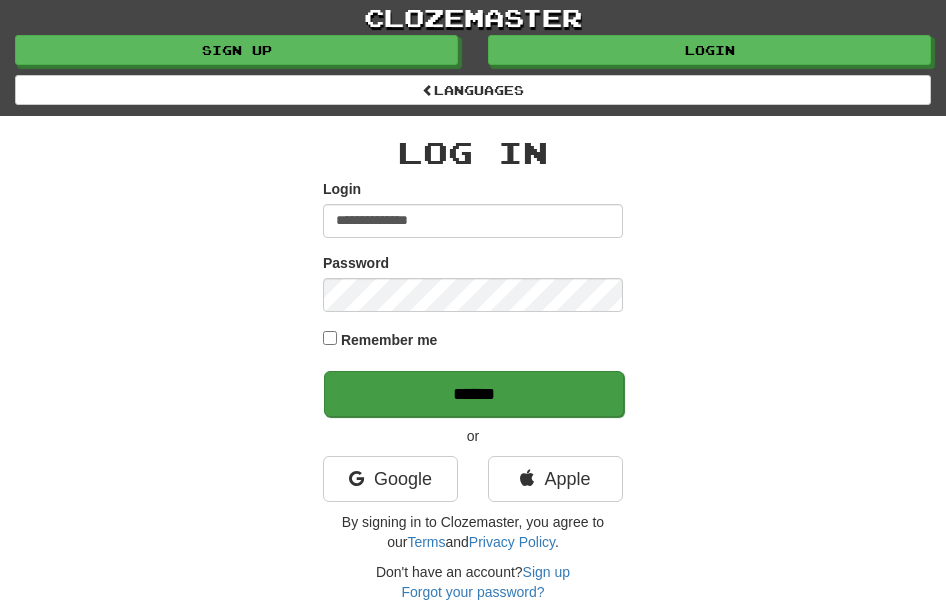 type on "**********" 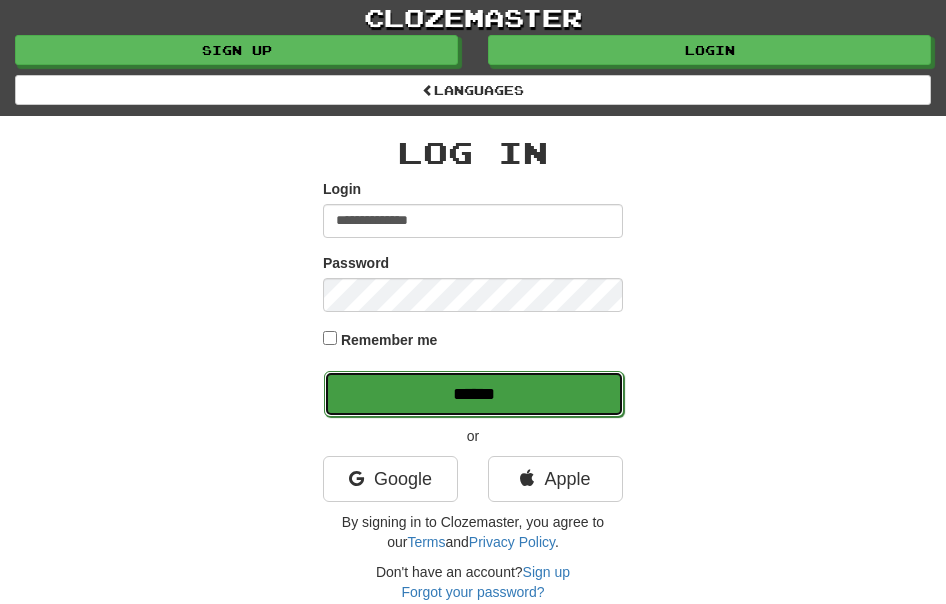 click on "******" at bounding box center (474, 394) 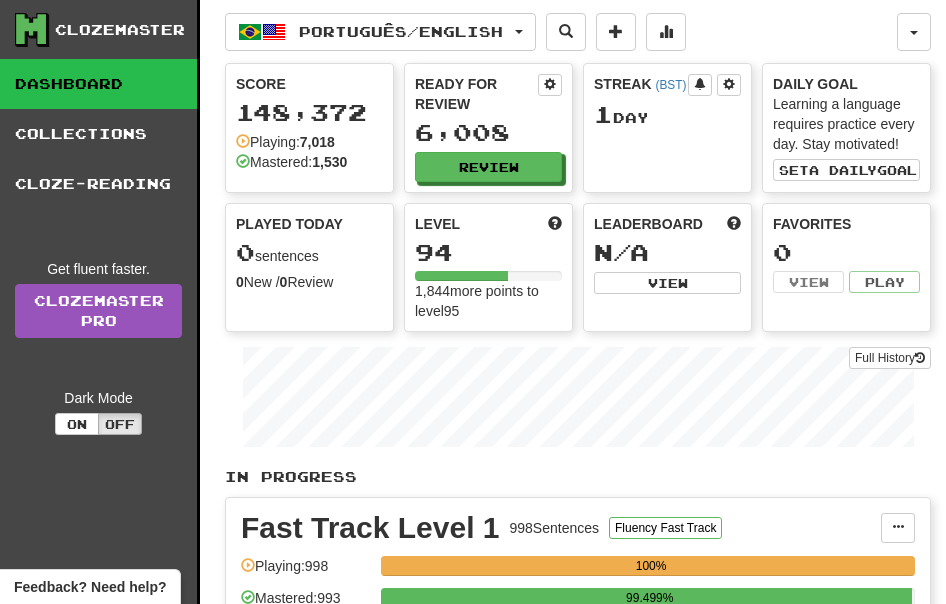 scroll, scrollTop: 0, scrollLeft: 0, axis: both 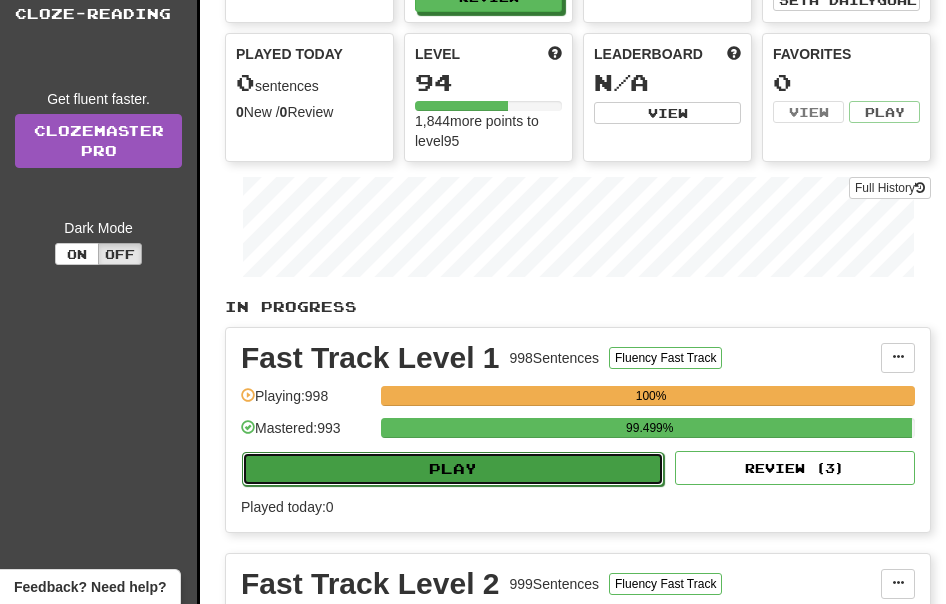 click on "Play" at bounding box center (453, 469) 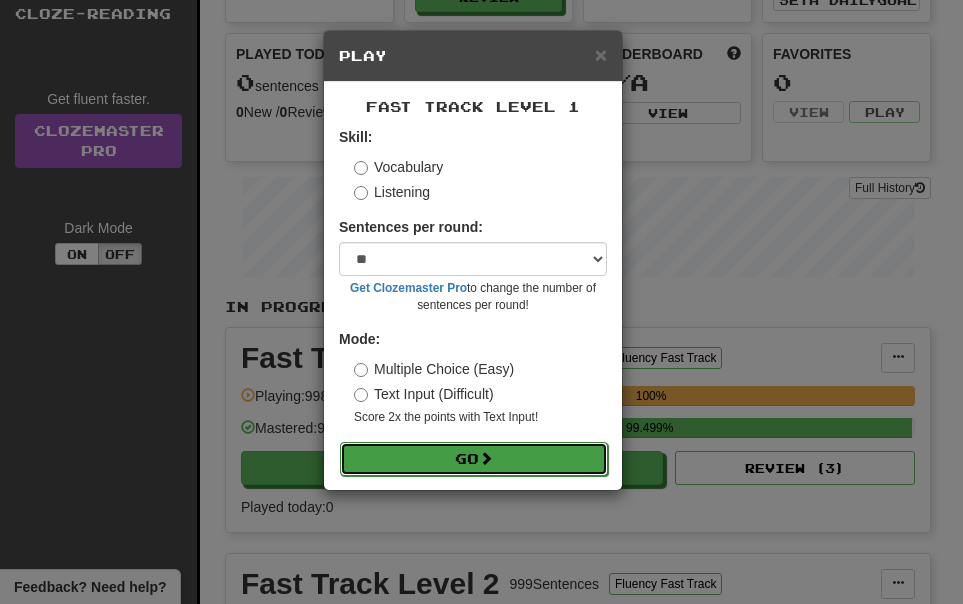 click on "Go" at bounding box center [474, 459] 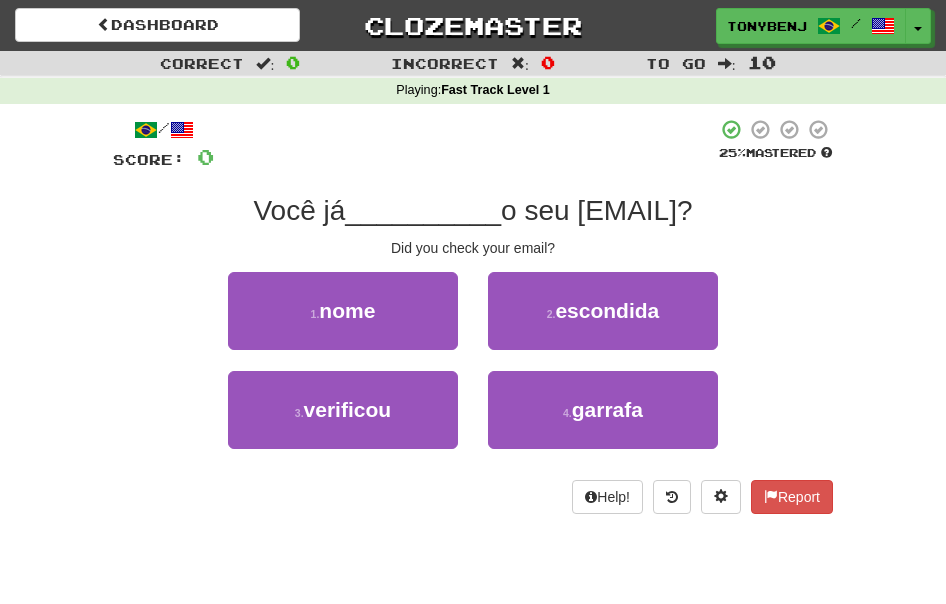 scroll, scrollTop: 0, scrollLeft: 0, axis: both 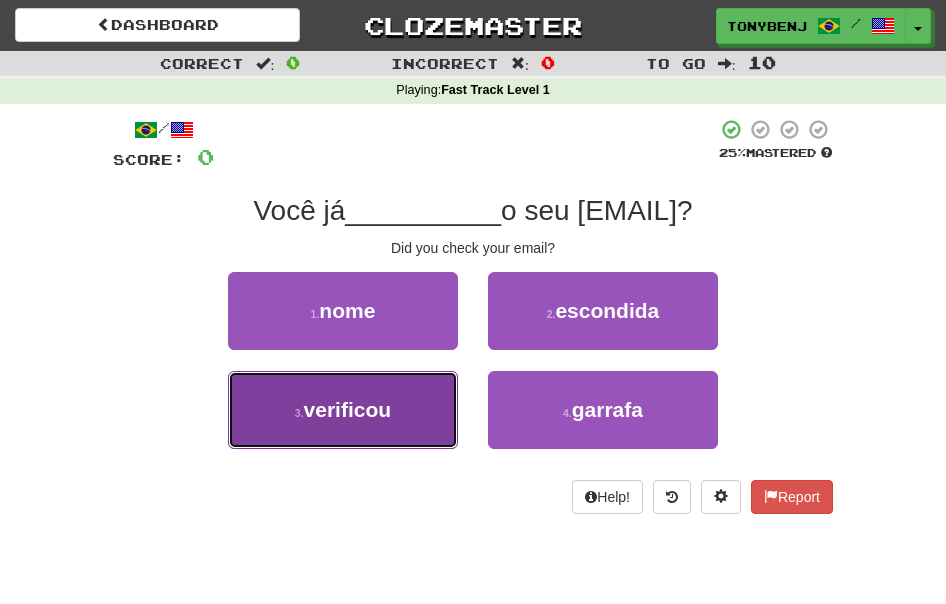 click on "3 .  verificou" at bounding box center (343, 410) 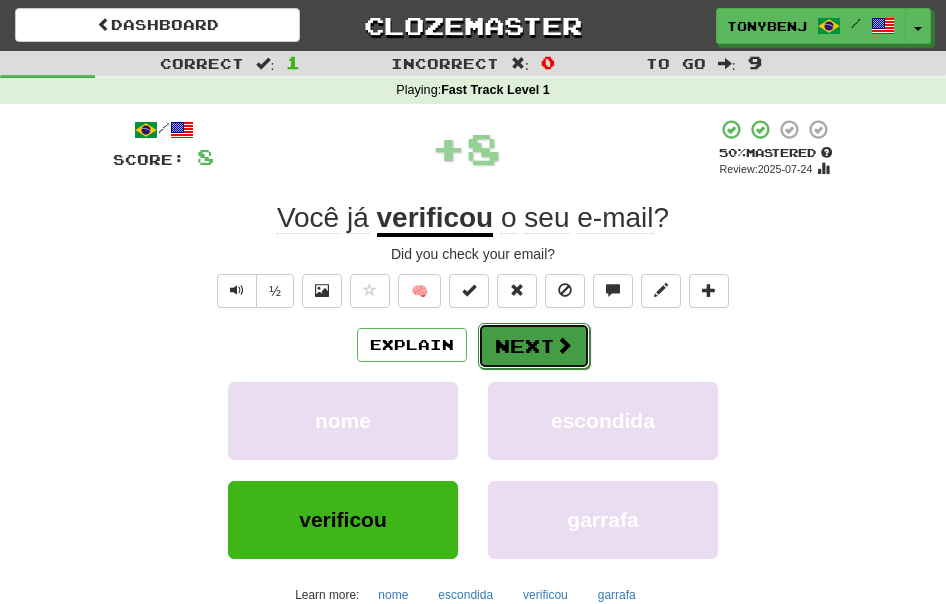 click on "Next" at bounding box center [534, 346] 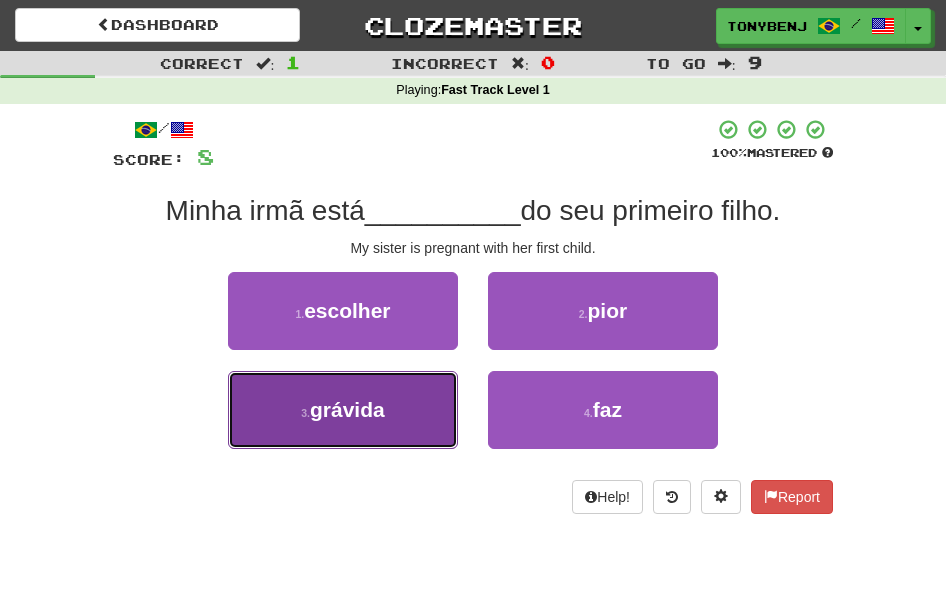 click on "3 .  grávida" at bounding box center (343, 410) 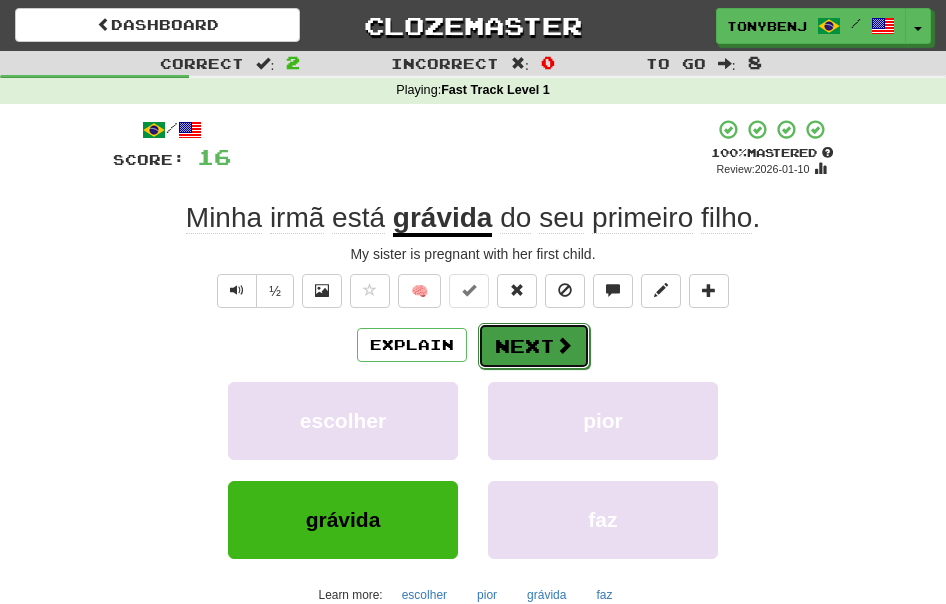 click on "Next" at bounding box center [534, 346] 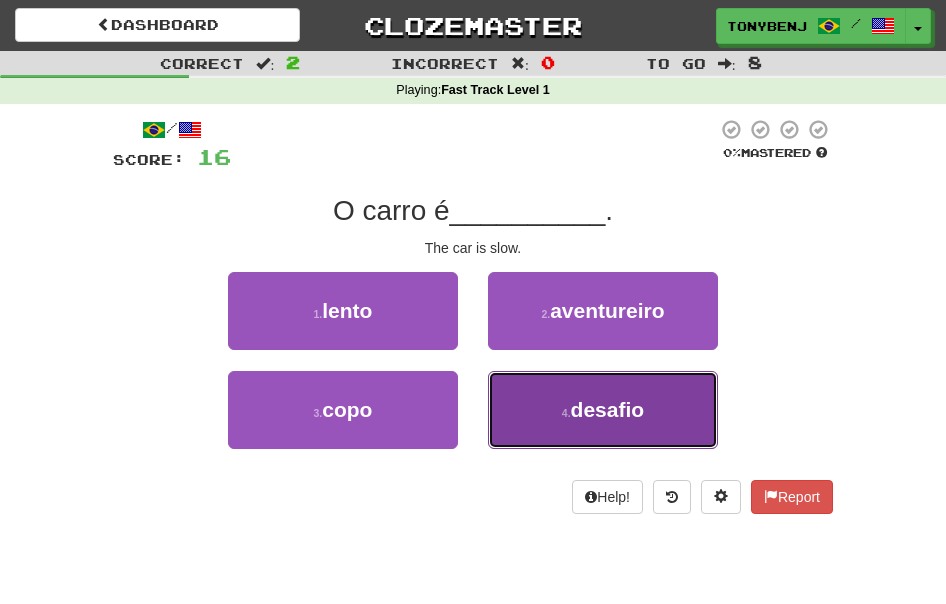 click on "4 .  desafio" at bounding box center (603, 410) 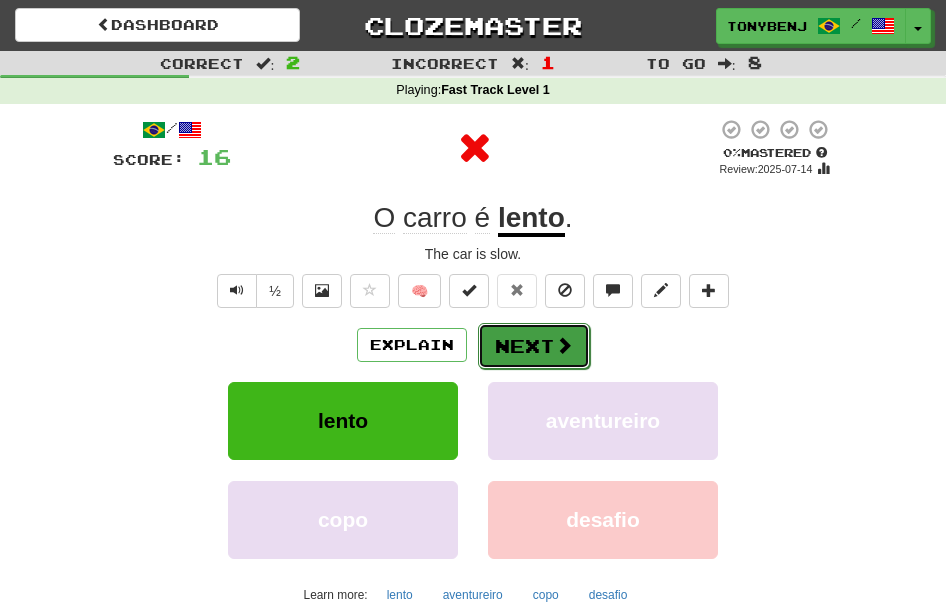 click at bounding box center [564, 345] 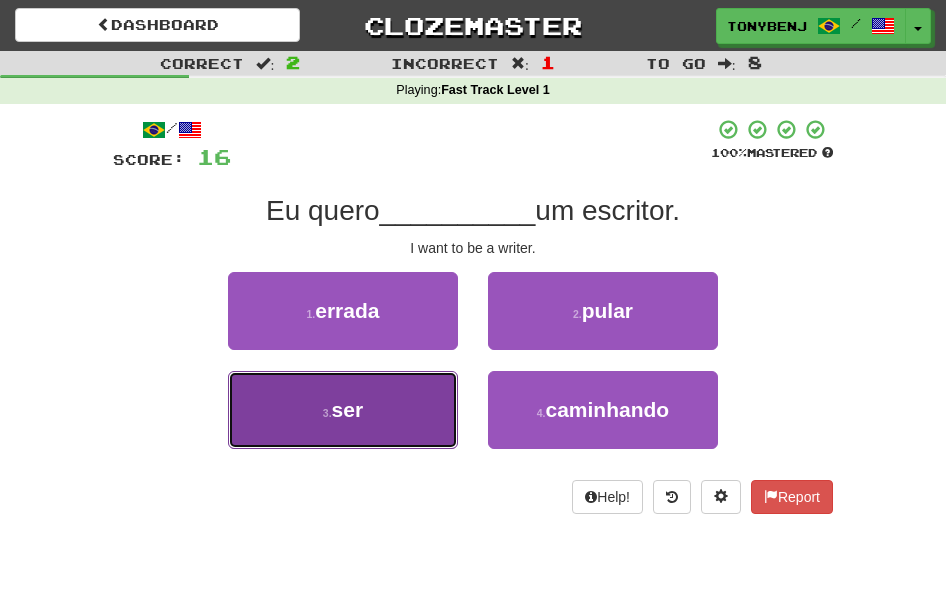 click on "3 .  ser" at bounding box center [343, 410] 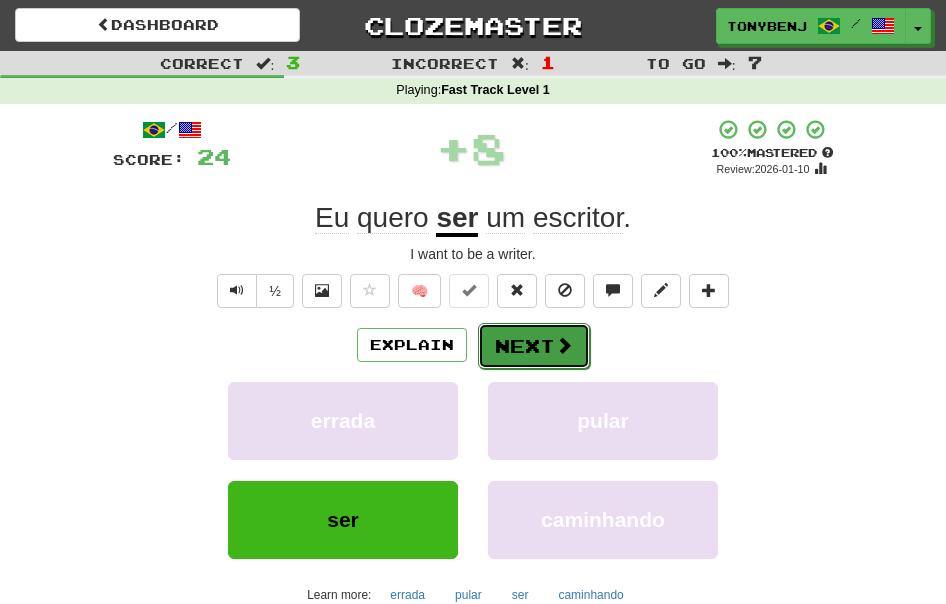 click on "Next" at bounding box center [534, 346] 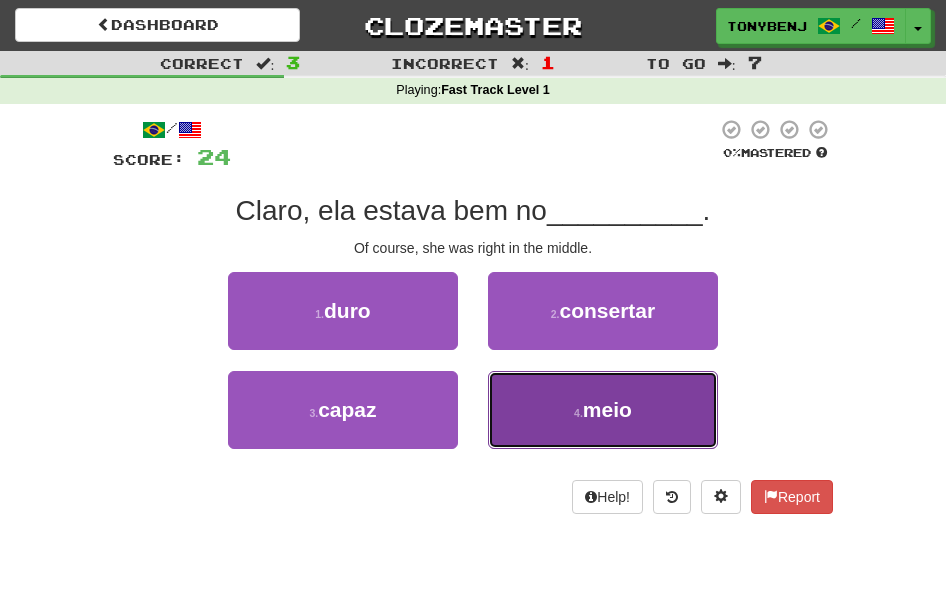 click on "4 .  meio" at bounding box center (603, 410) 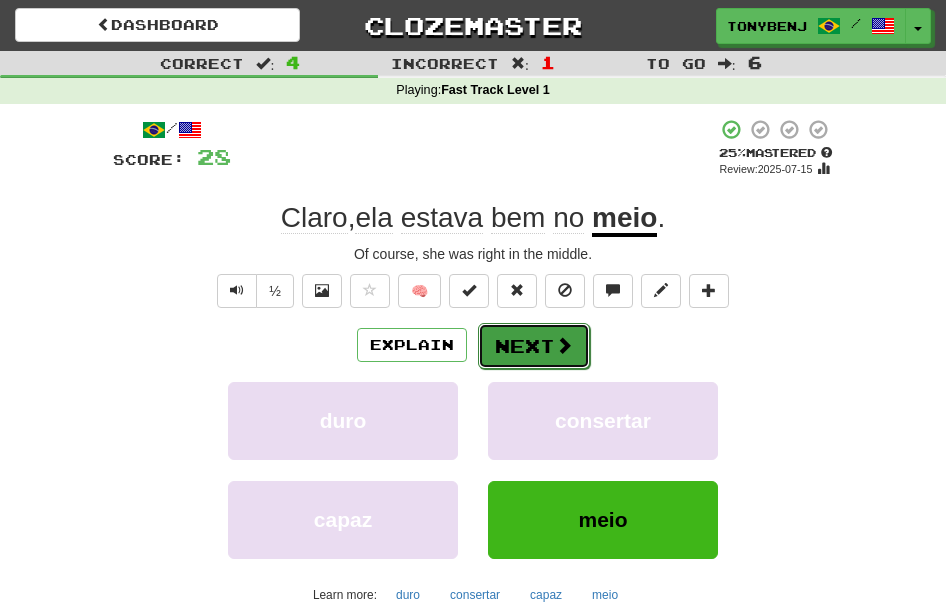 click at bounding box center (564, 345) 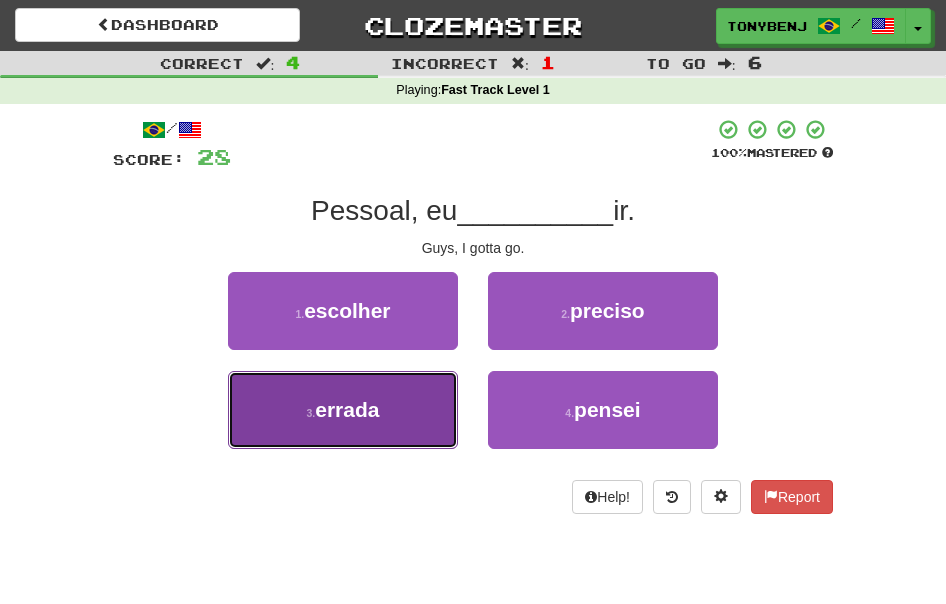 click on "3 .  errada" at bounding box center [343, 410] 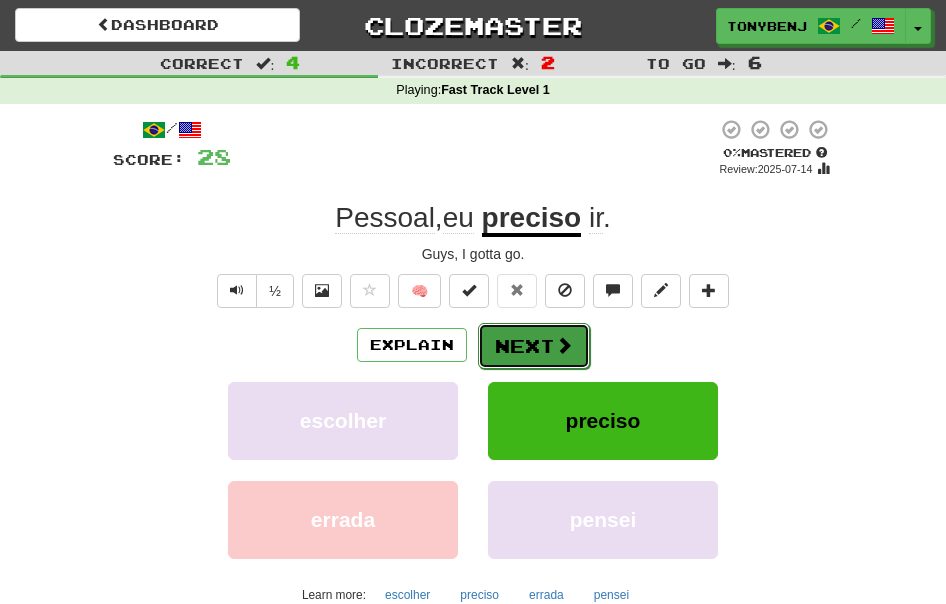 click on "Next" at bounding box center [534, 346] 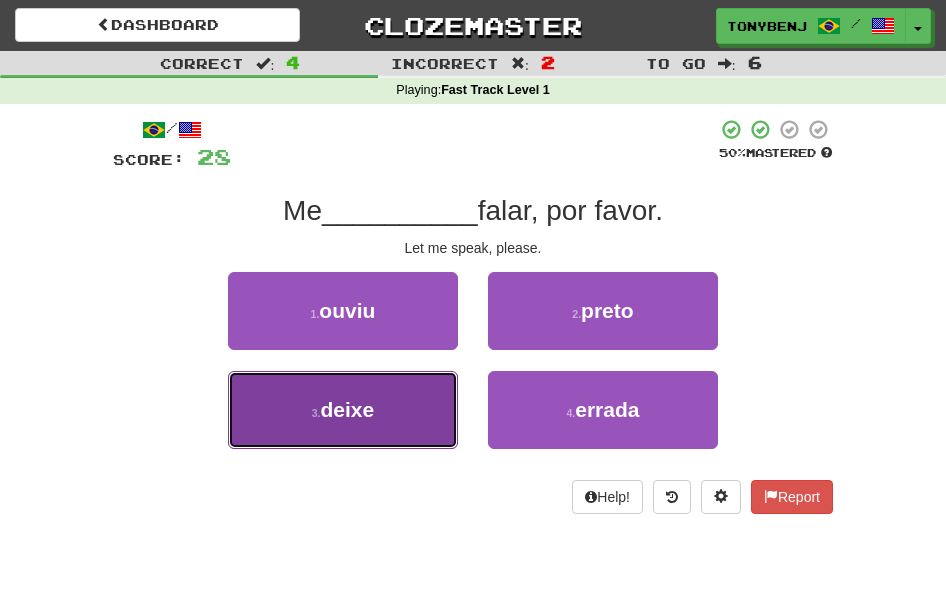 click on "3 .  deixe" at bounding box center [343, 410] 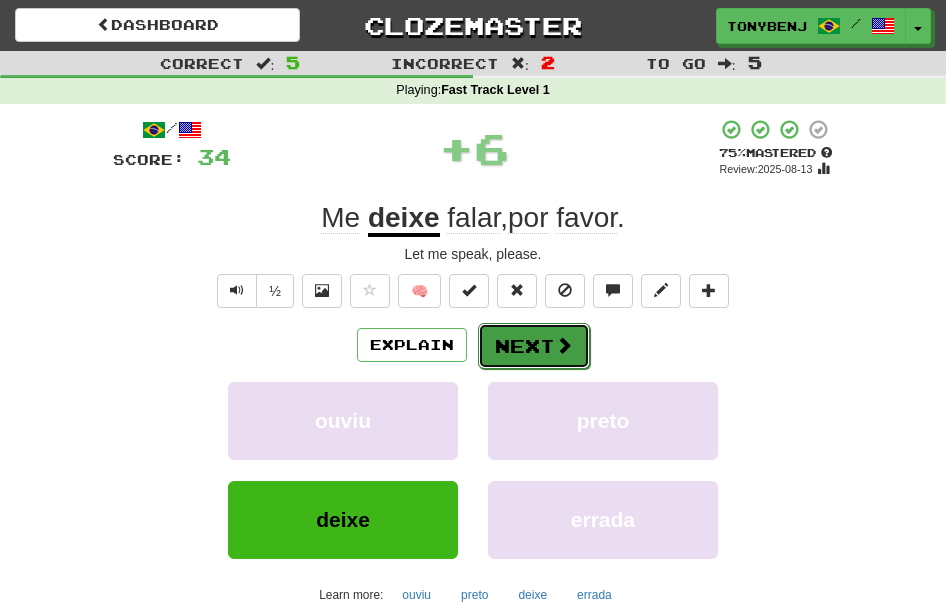 click at bounding box center [564, 345] 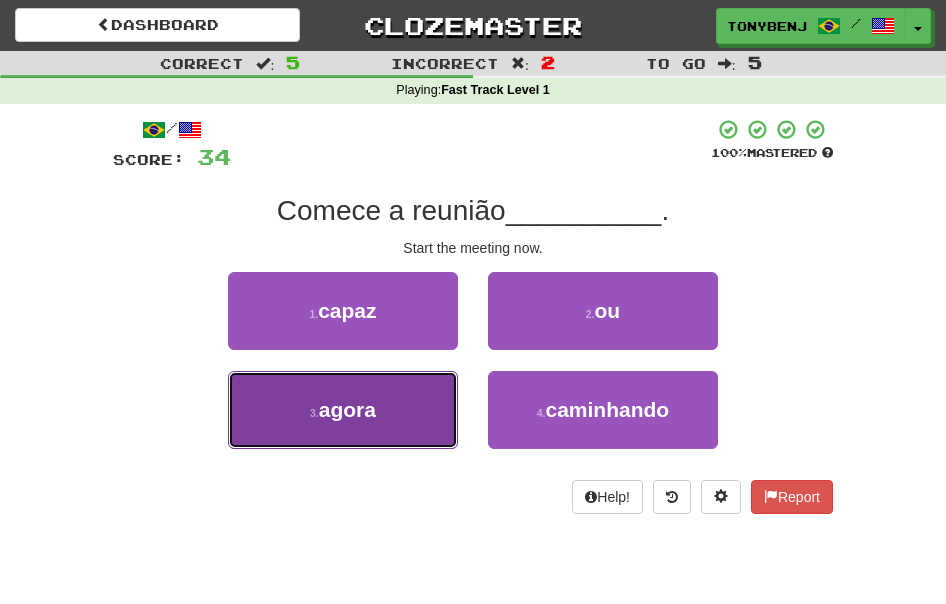 click on "3 .  agora" at bounding box center [343, 410] 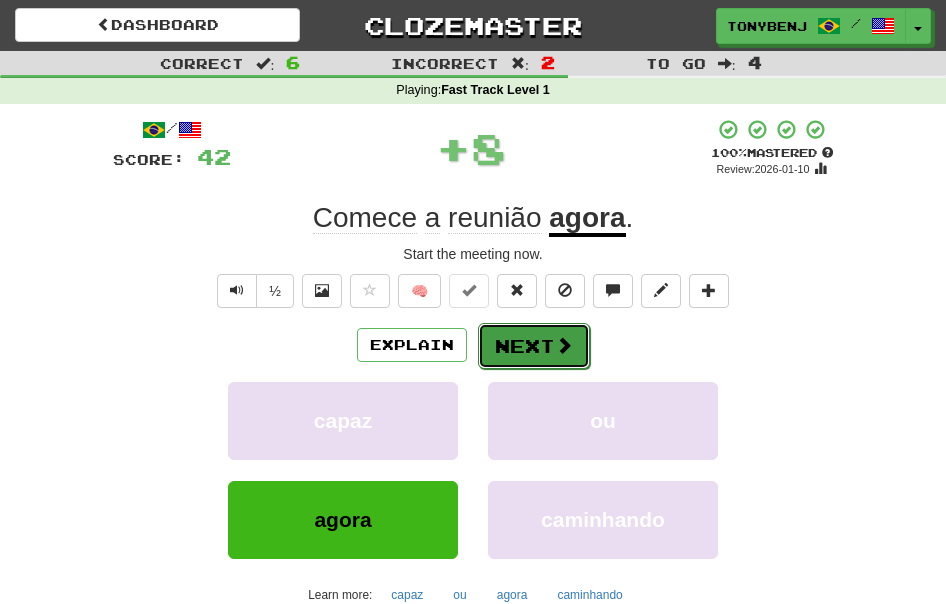 click on "Next" at bounding box center (534, 346) 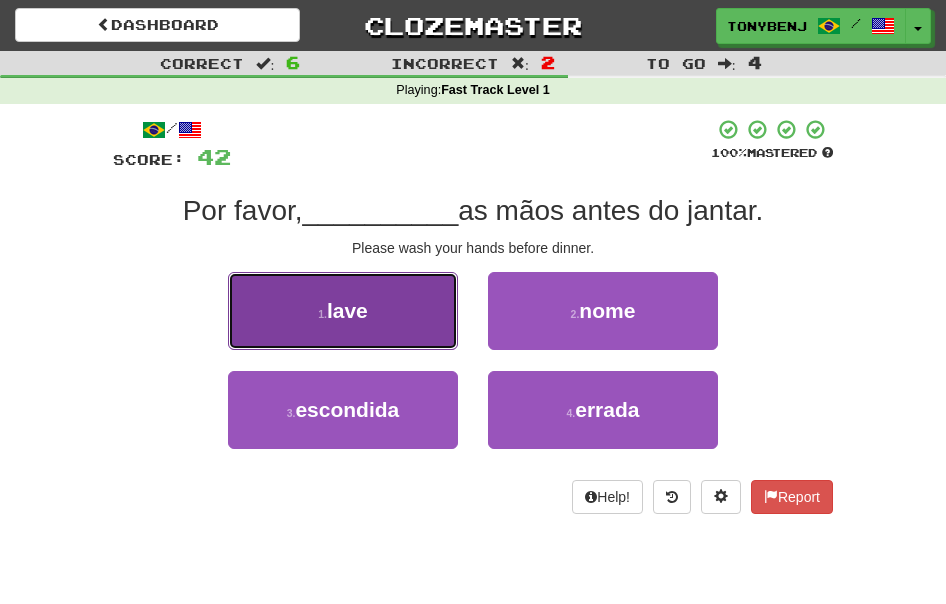 click on "1 .  lave" at bounding box center (343, 311) 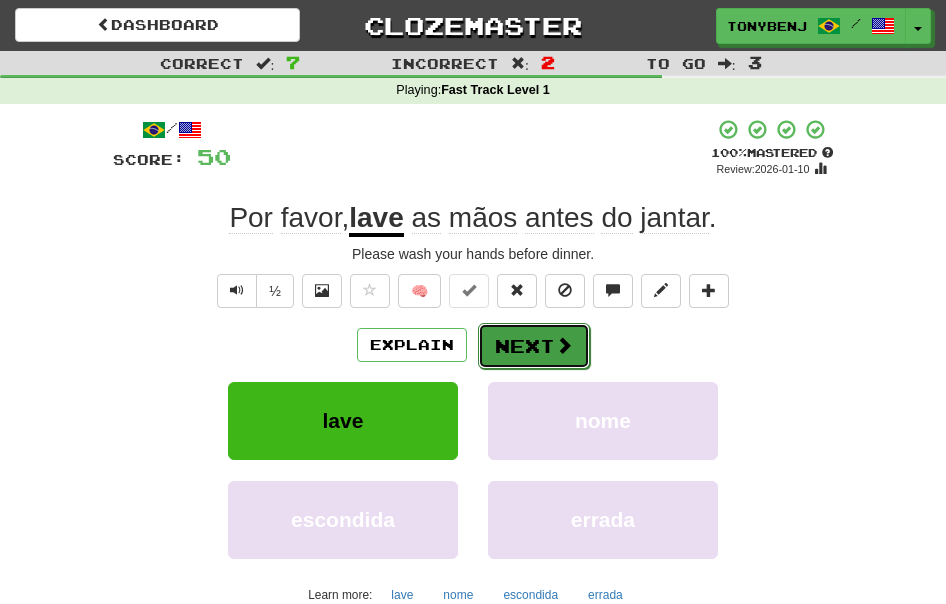 click at bounding box center (564, 345) 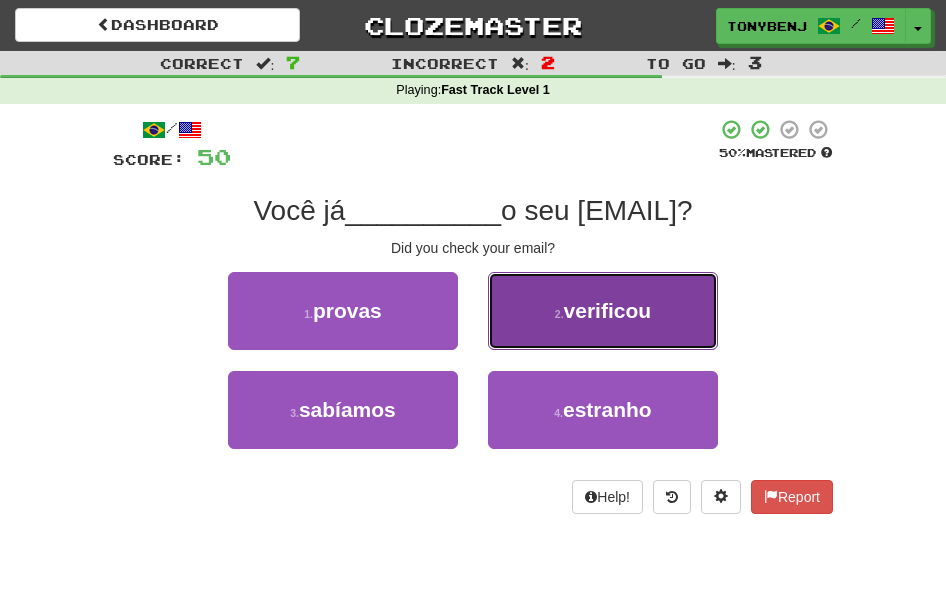 click on "2 .  verificou" at bounding box center [603, 311] 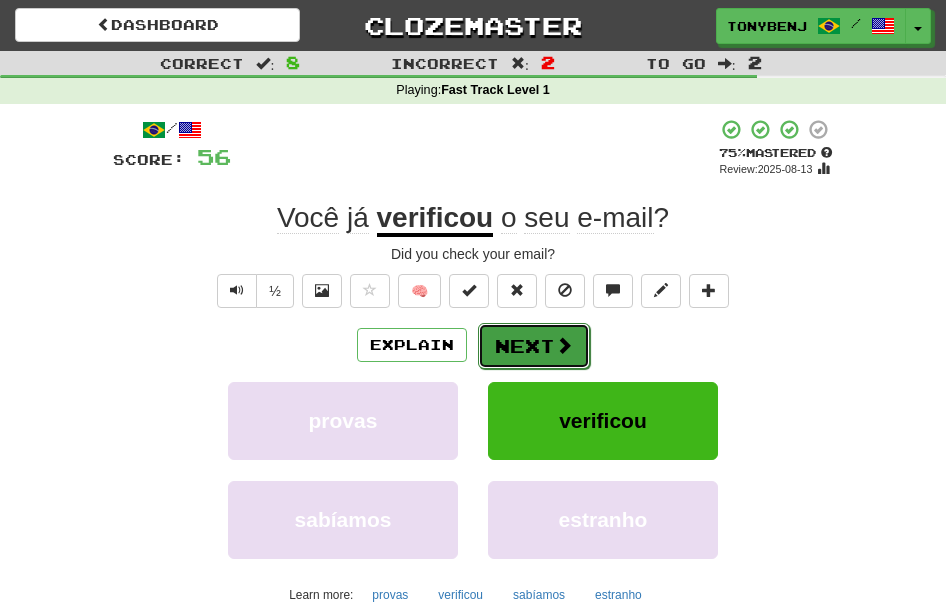 click at bounding box center (564, 345) 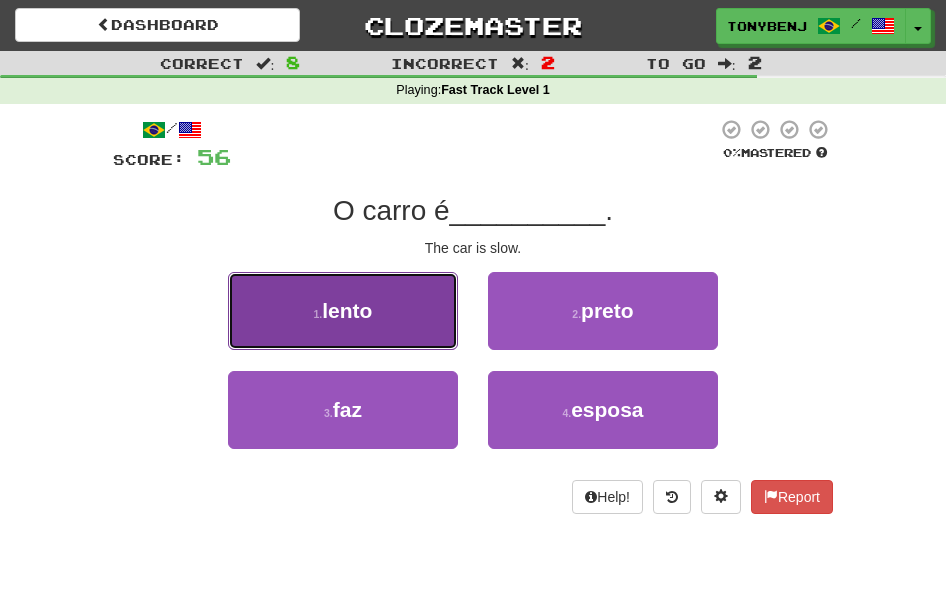 click on "1 .  lento" at bounding box center [343, 311] 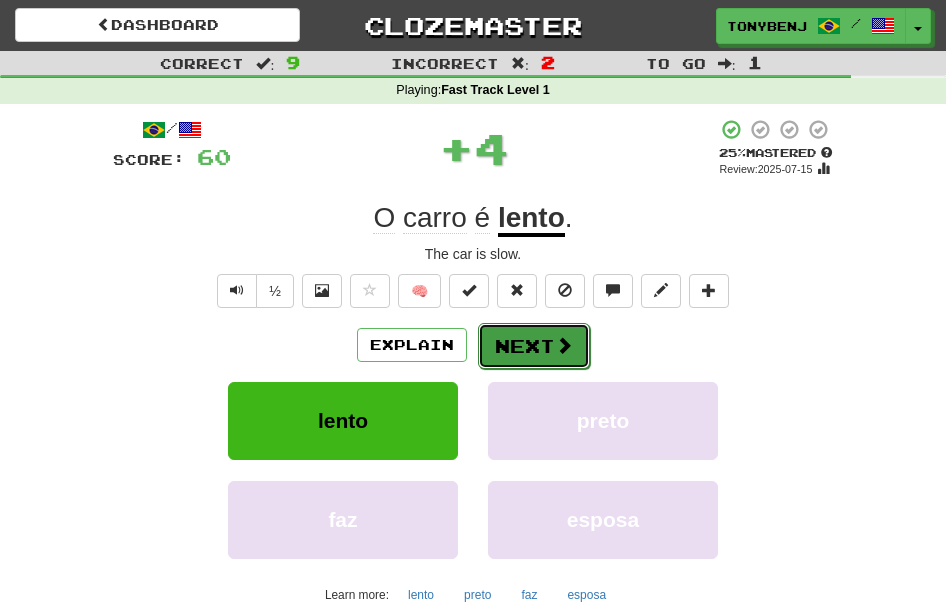 click on "Next" at bounding box center [534, 346] 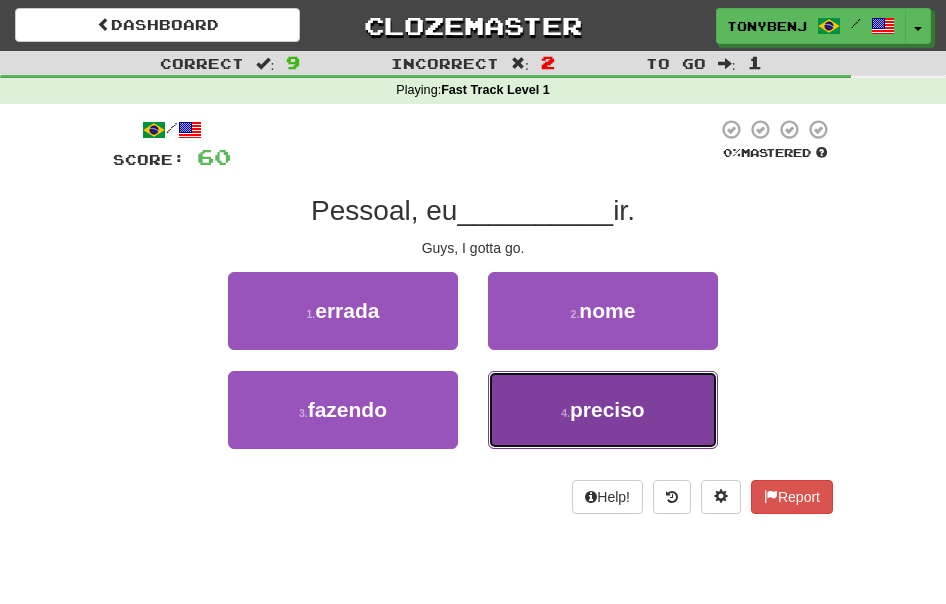 click on "4 .  preciso" at bounding box center (603, 410) 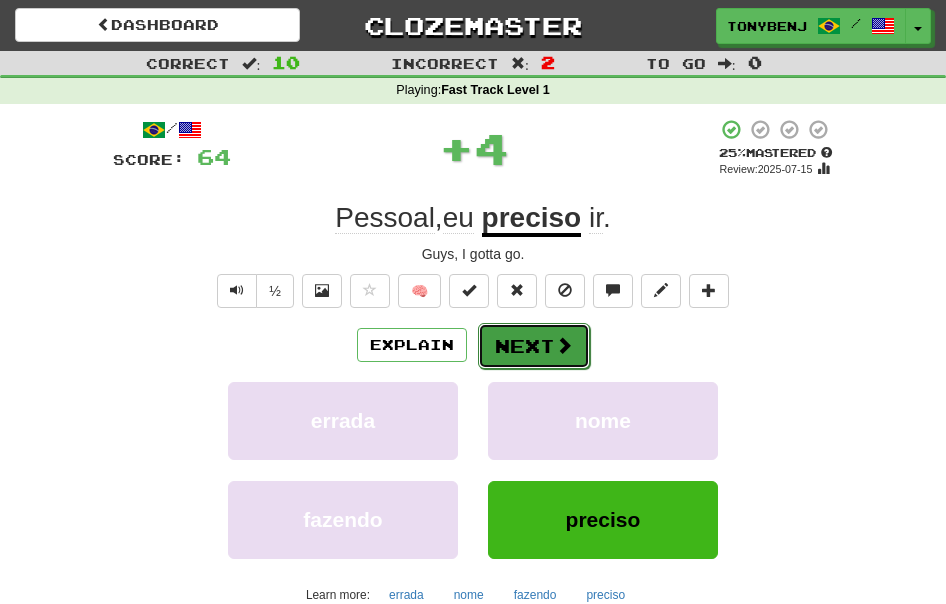 click on "Next" at bounding box center (534, 346) 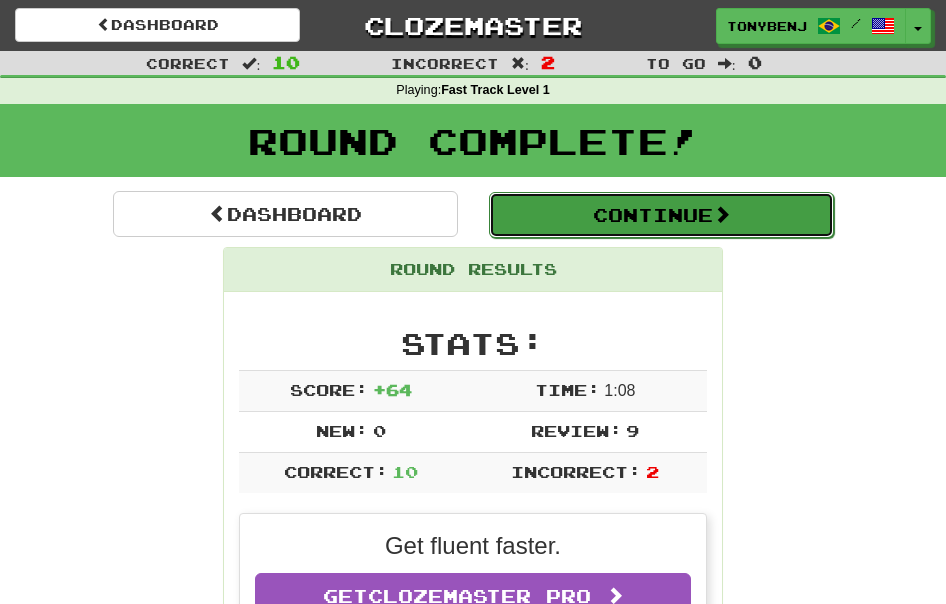 click on "Continue" at bounding box center (661, 215) 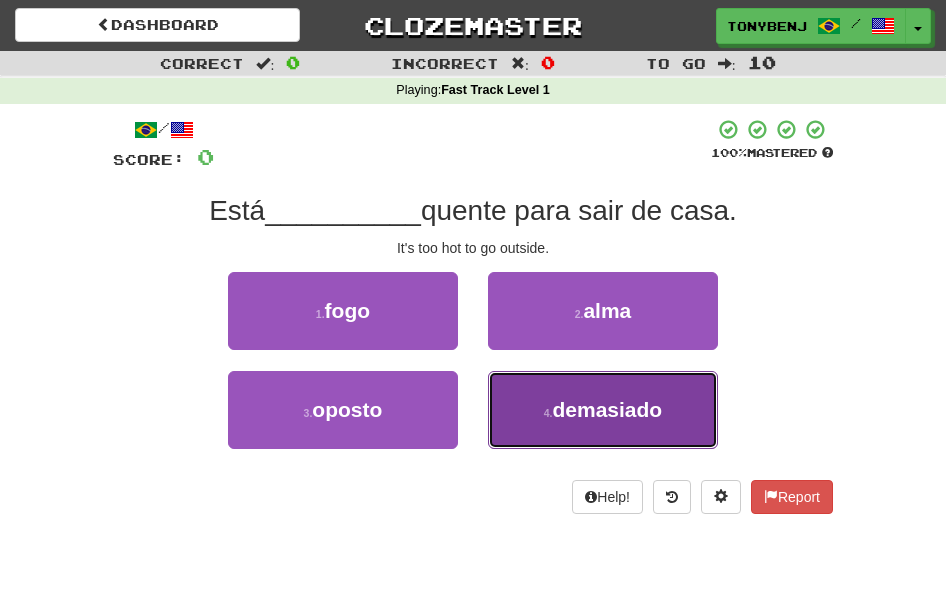click on "demasiado" at bounding box center [607, 409] 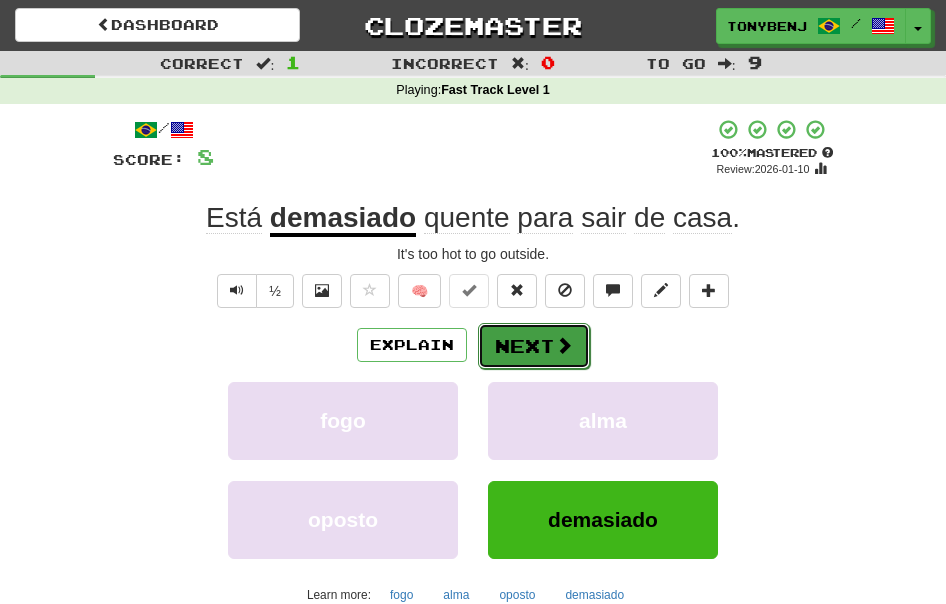 click on "Next" at bounding box center (534, 346) 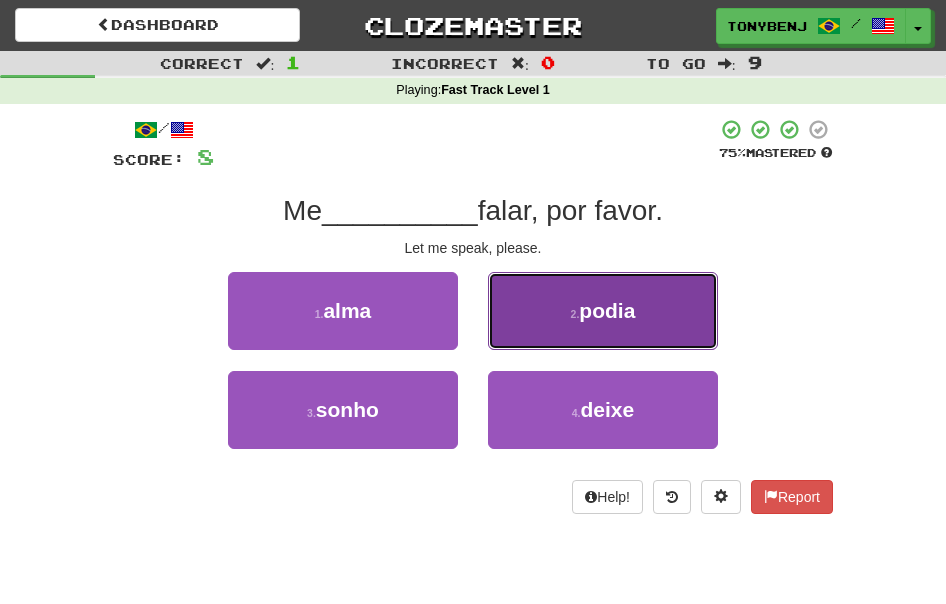 click on "2 .  podia" at bounding box center [603, 311] 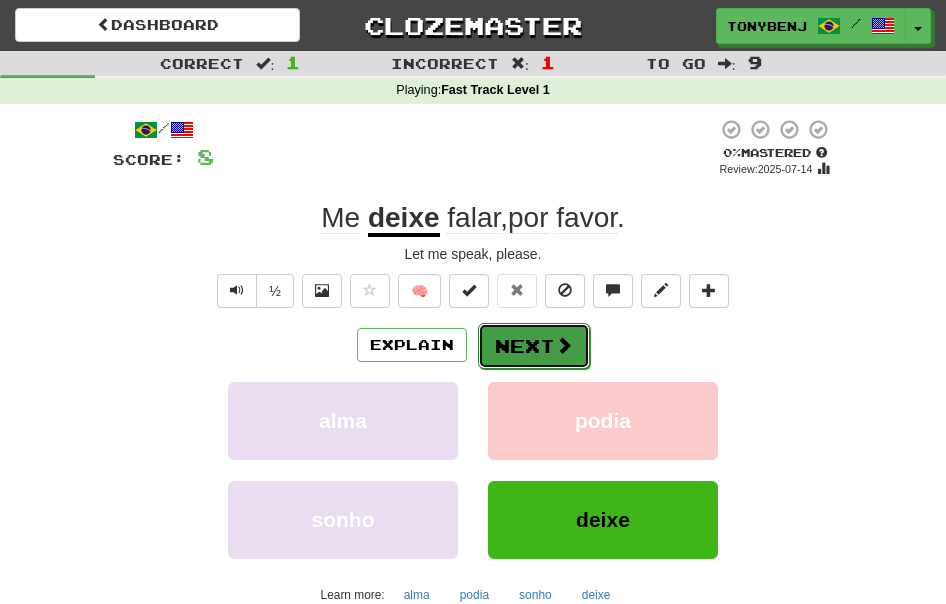 click on "Next" at bounding box center (534, 346) 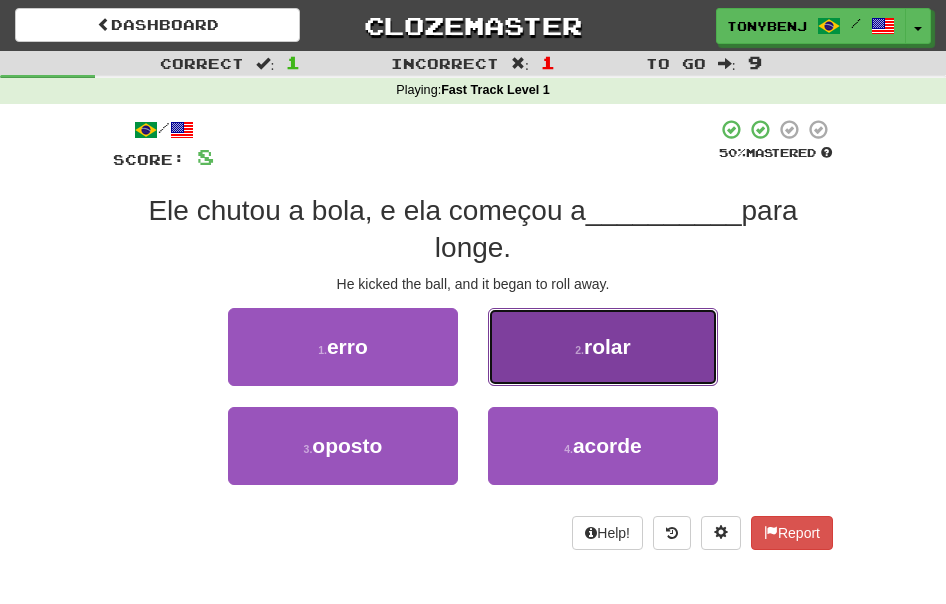 click on "2 .  rolar" at bounding box center [603, 347] 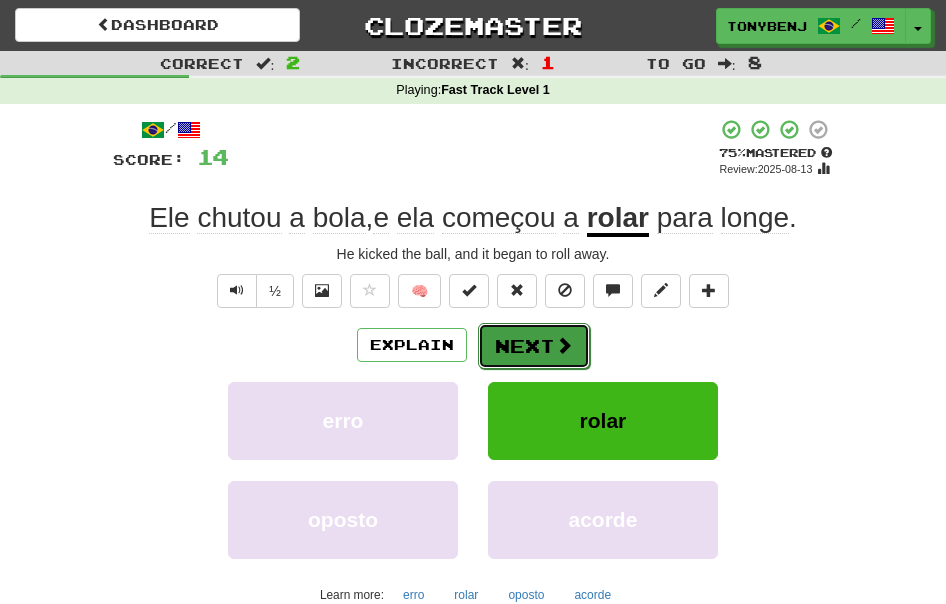 click on "Next" at bounding box center (534, 346) 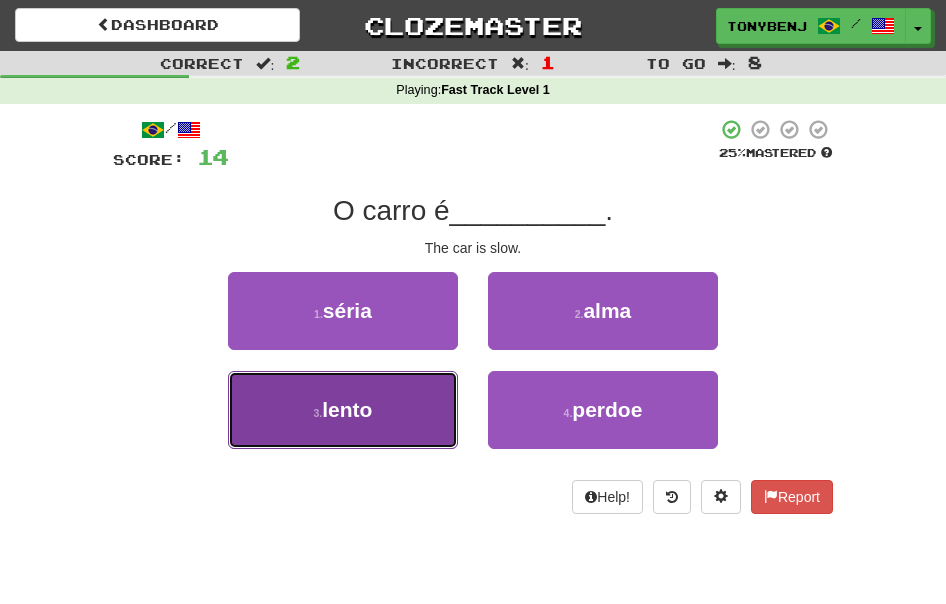 click on "3 .  lento" at bounding box center (343, 410) 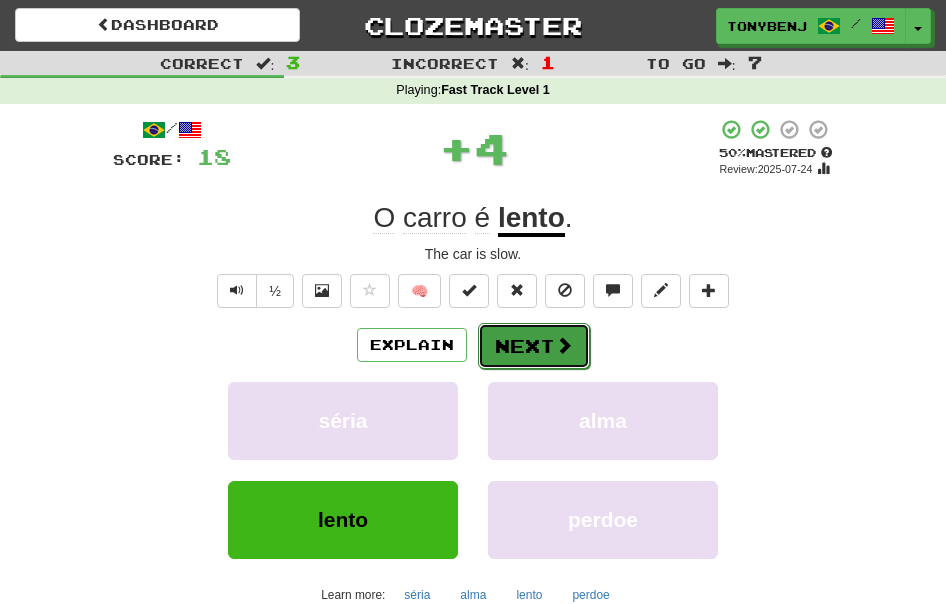 click on "Next" at bounding box center (534, 346) 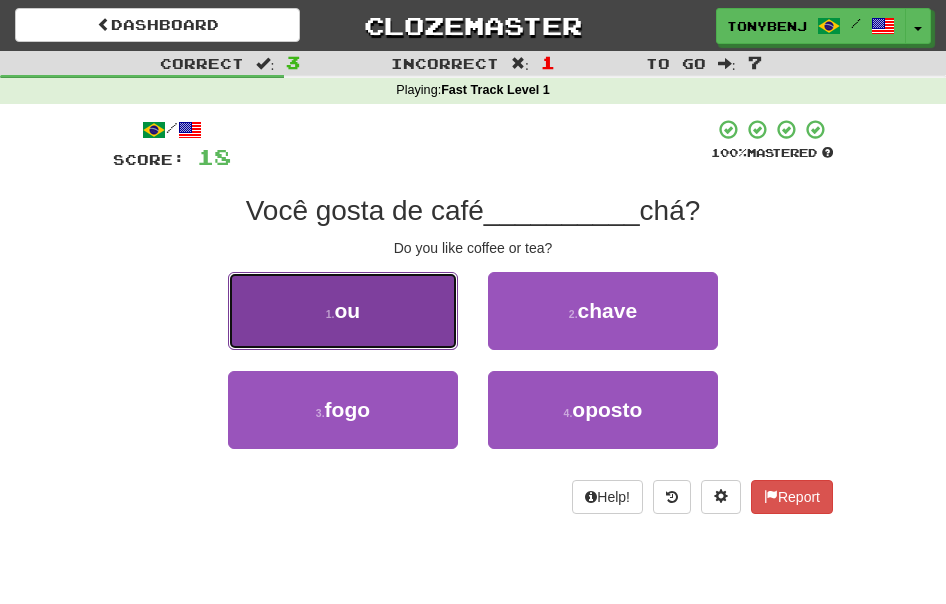 click on "1 .  ou" at bounding box center [343, 311] 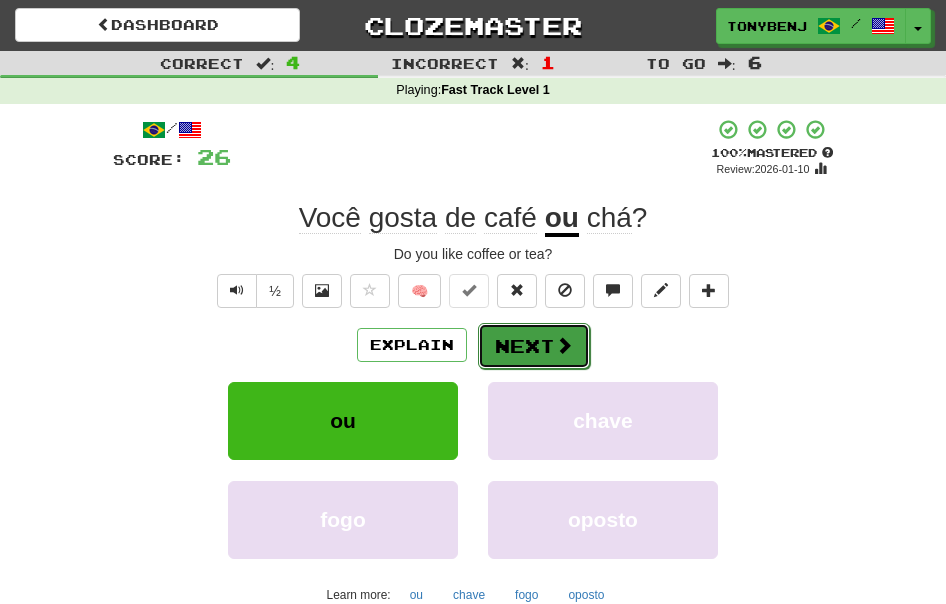 click on "Next" at bounding box center [534, 346] 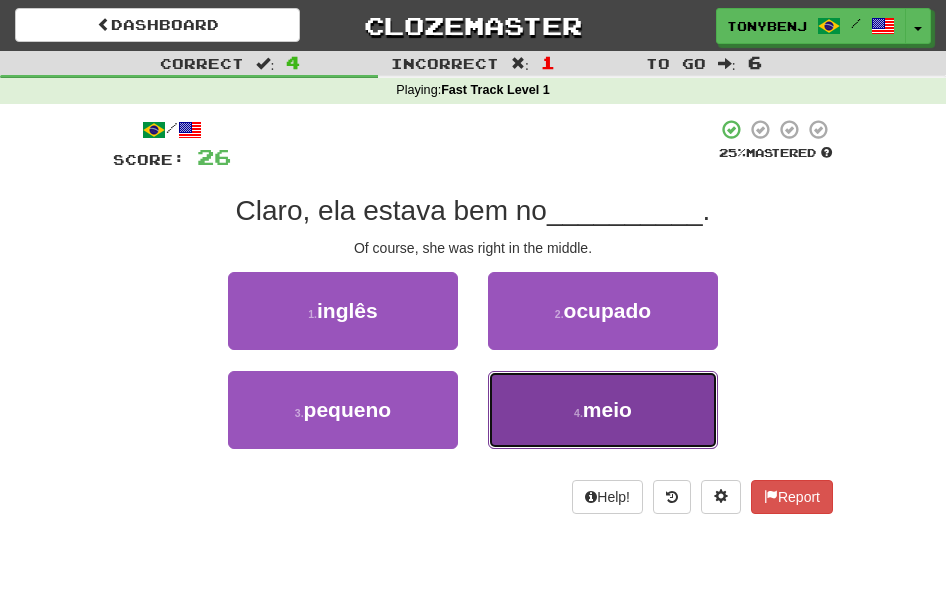 click on "4 .  meio" at bounding box center (603, 410) 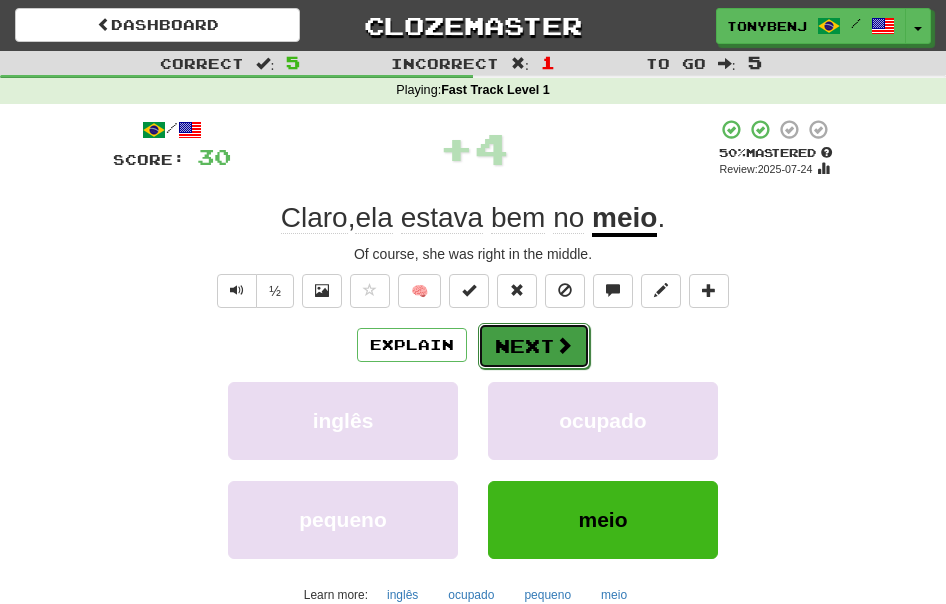 click on "Next" at bounding box center [534, 346] 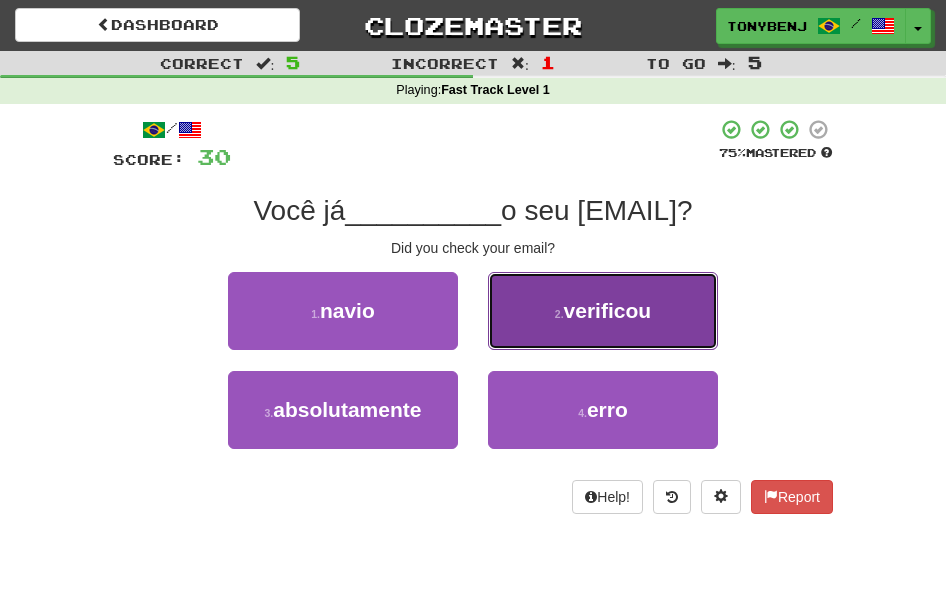 click on "2 .  verificou" at bounding box center [603, 311] 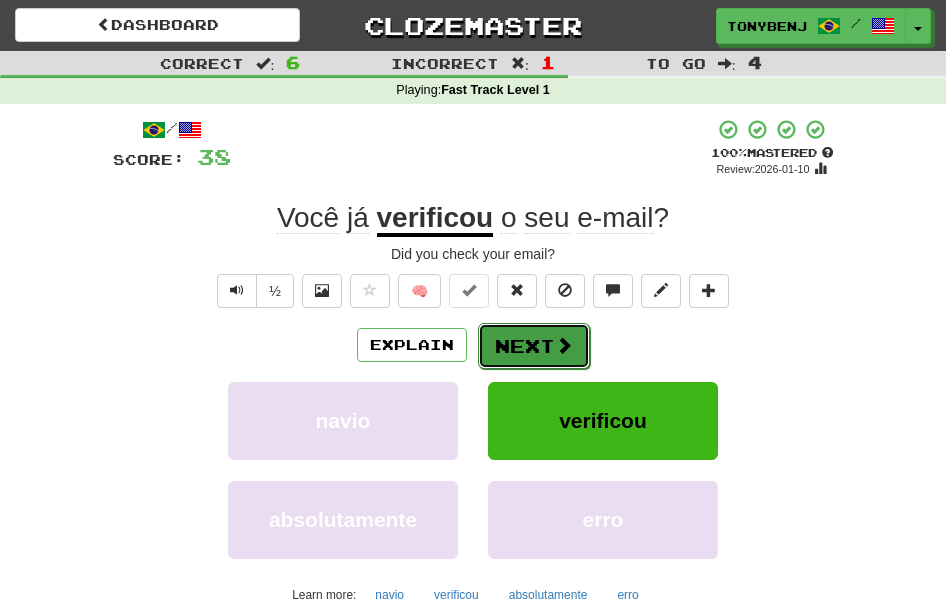 click on "Next" at bounding box center [534, 346] 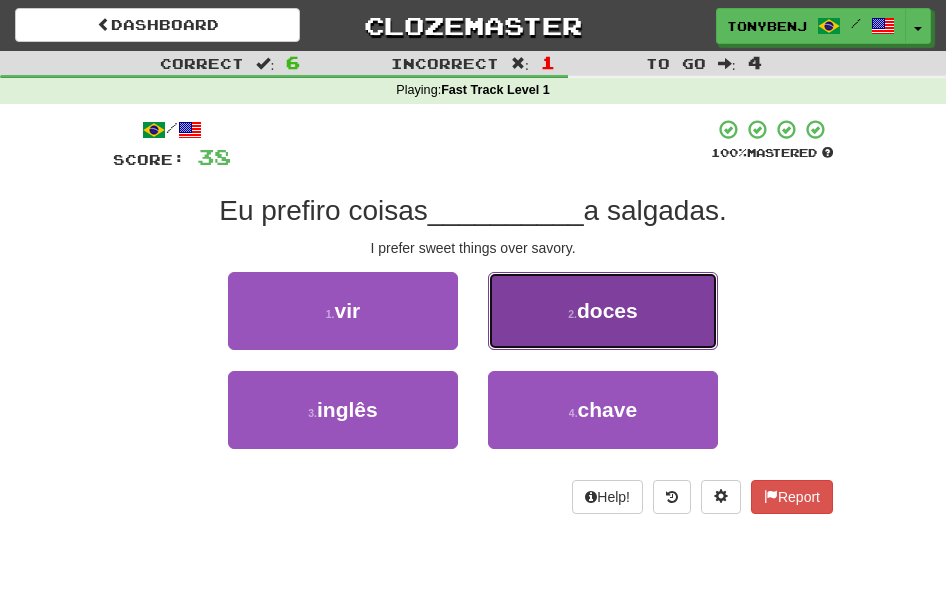 click on "doces" at bounding box center (607, 310) 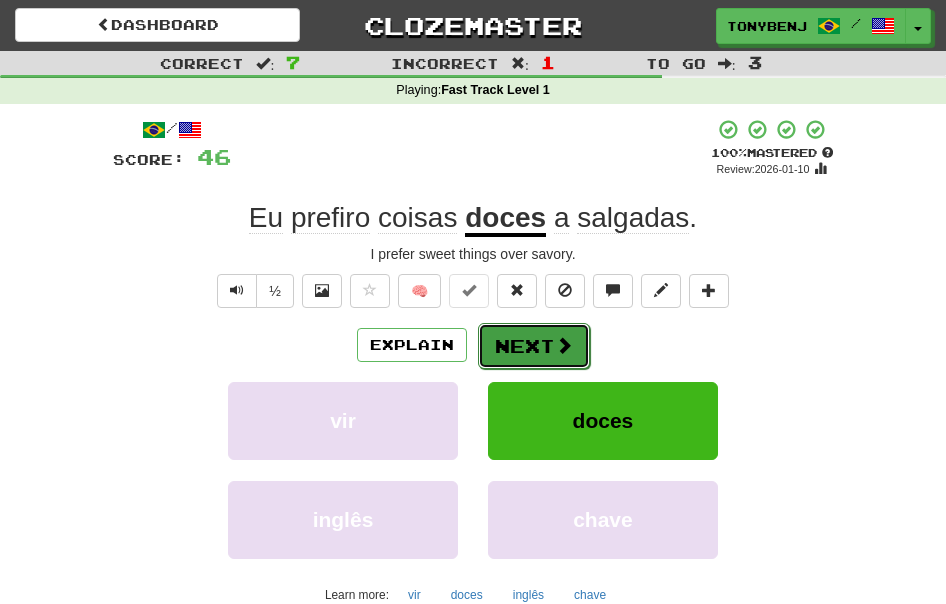 click on "Next" at bounding box center (534, 346) 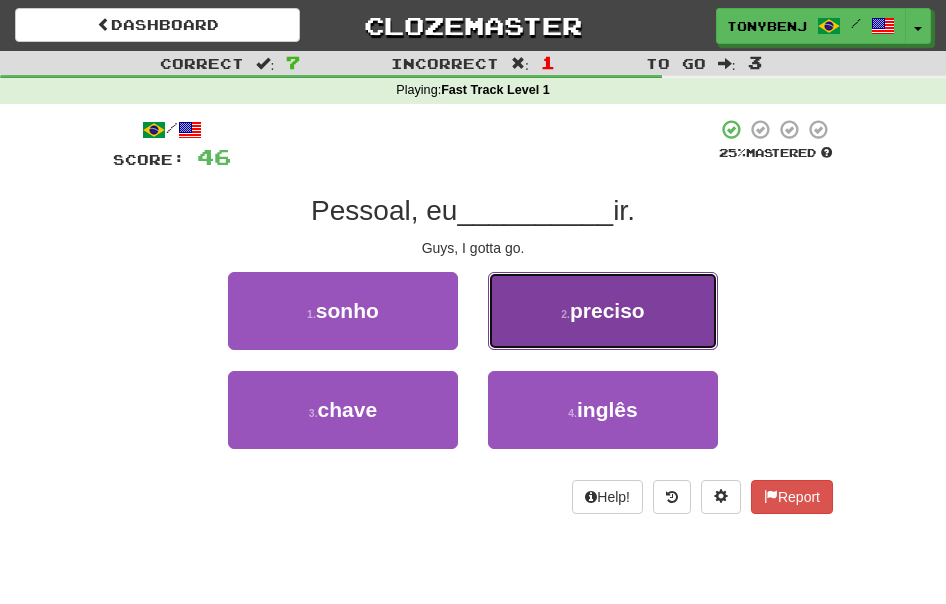click on "2 .  preciso" at bounding box center (603, 311) 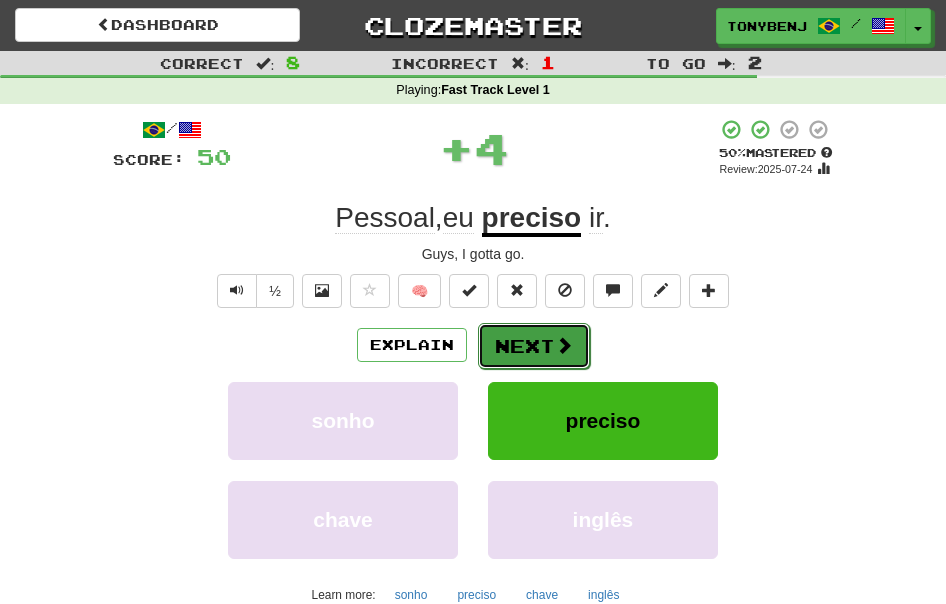 click on "Next" at bounding box center [534, 346] 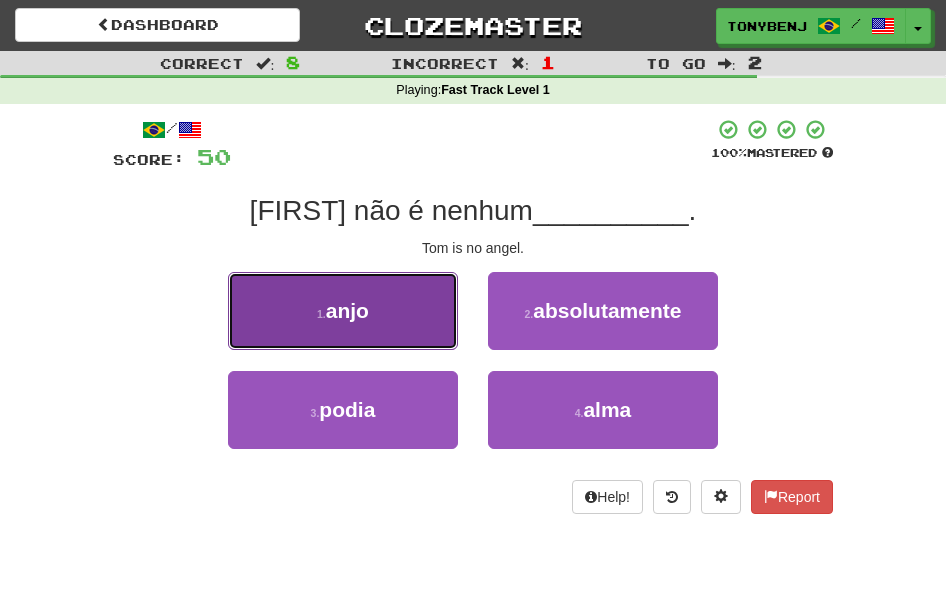click on "1 .  anjo" at bounding box center (343, 311) 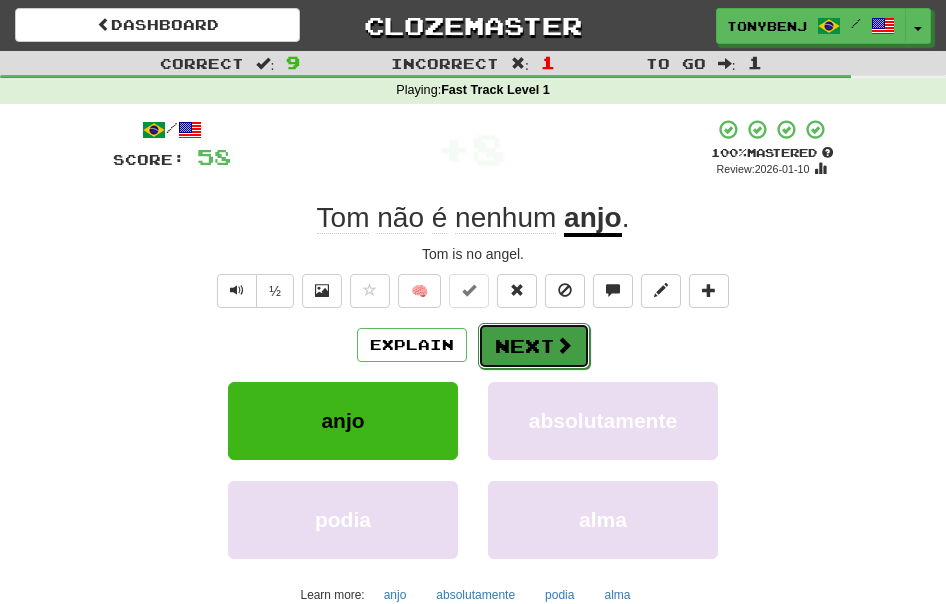 click on "Next" at bounding box center (534, 346) 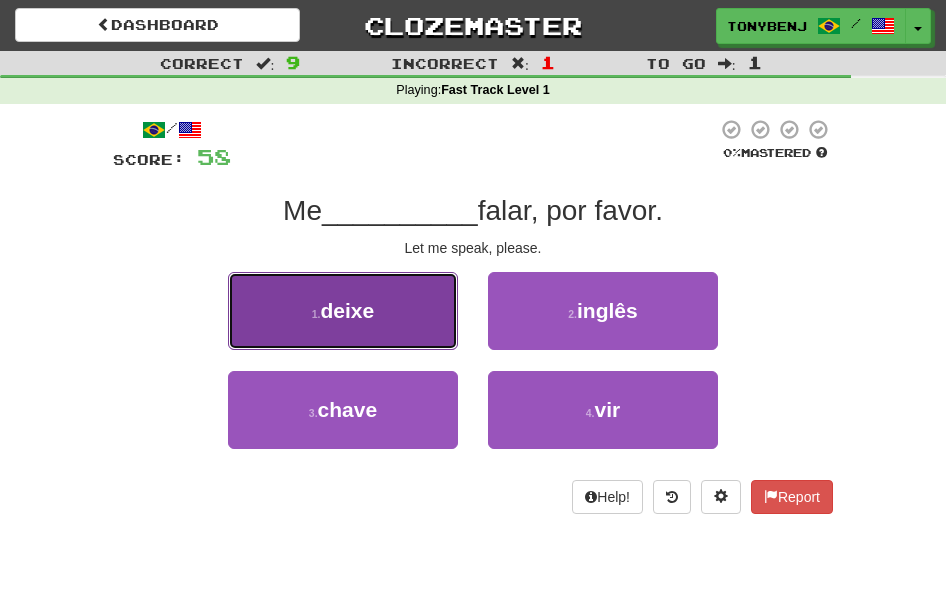 click on "1 .  deixe" at bounding box center [343, 311] 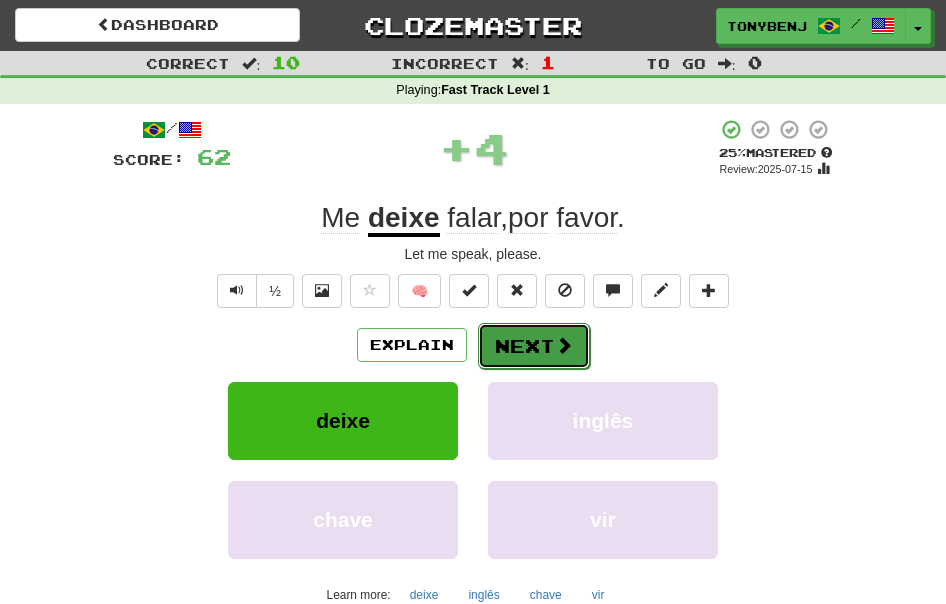 click on "Next" at bounding box center (534, 346) 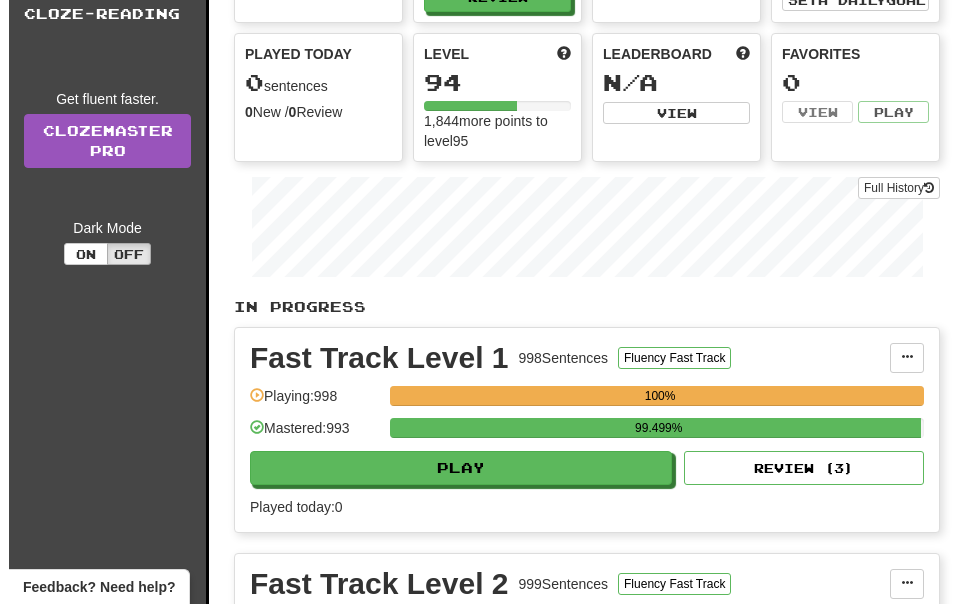 scroll, scrollTop: 170, scrollLeft: 0, axis: vertical 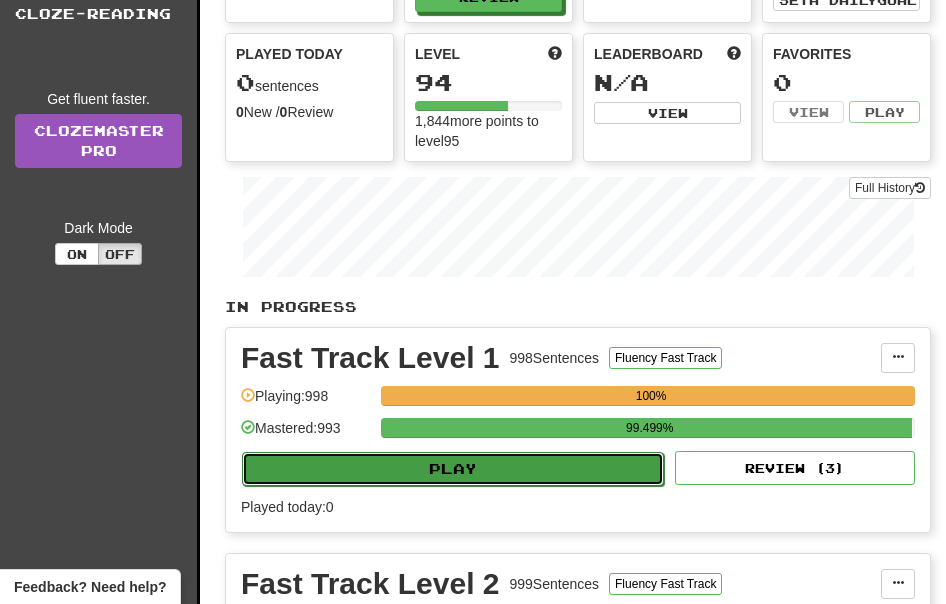 click on "Play" at bounding box center (453, 469) 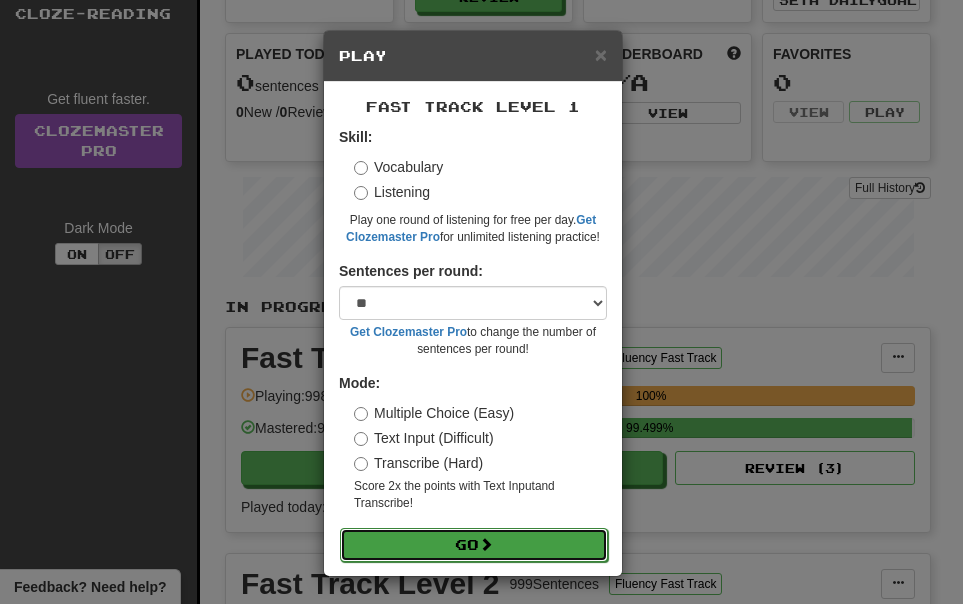 click on "Go" at bounding box center [474, 545] 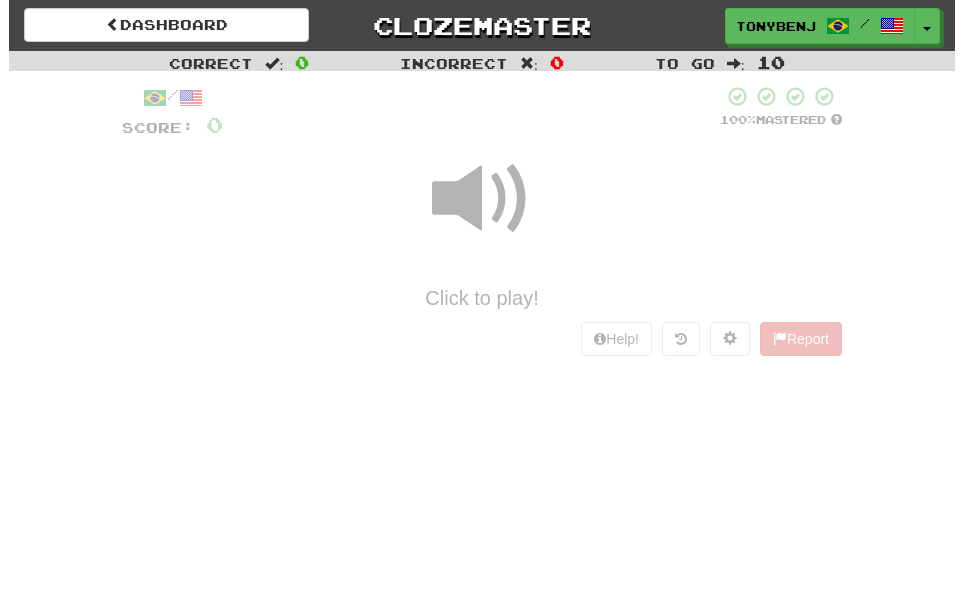 scroll, scrollTop: 0, scrollLeft: 0, axis: both 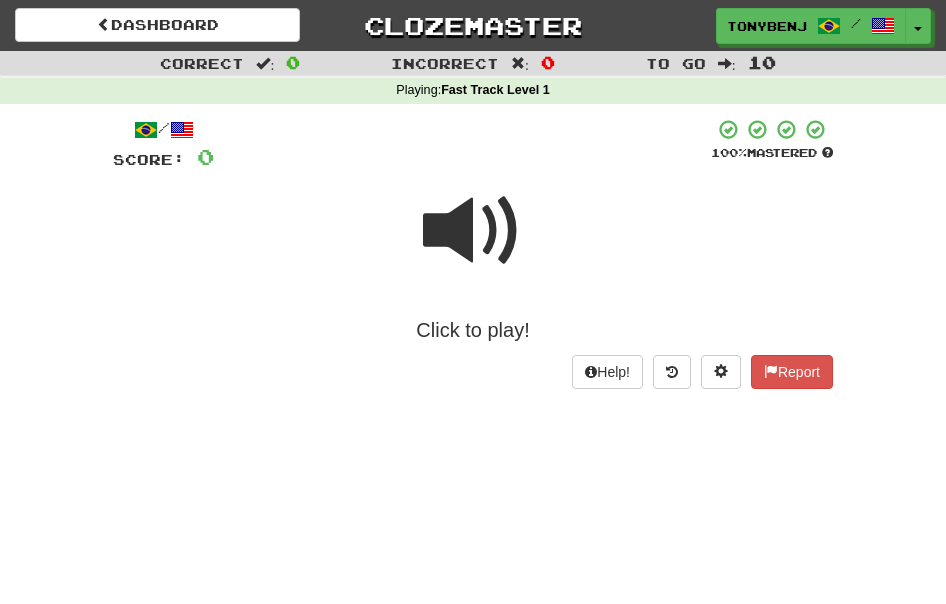 click at bounding box center [473, 231] 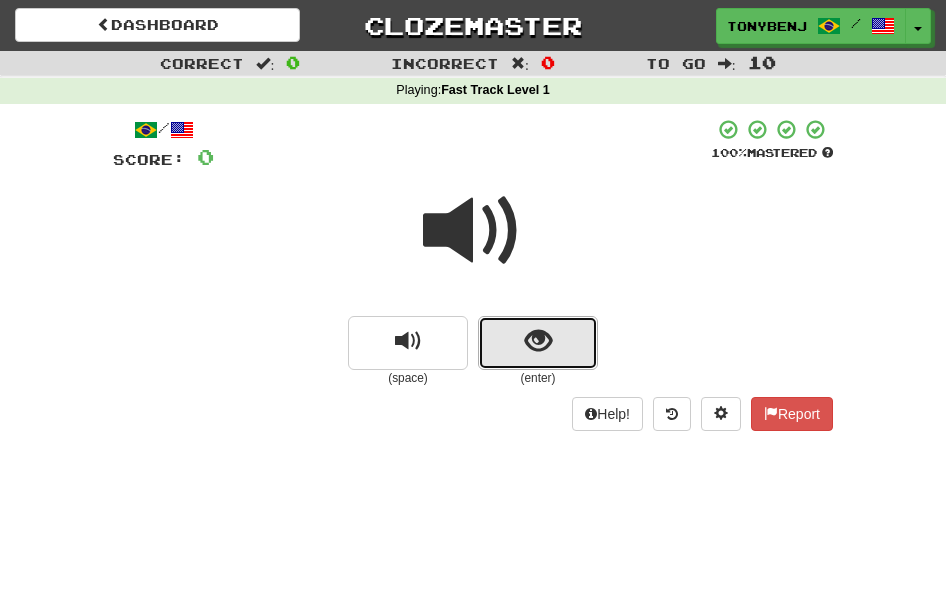 click at bounding box center (538, 343) 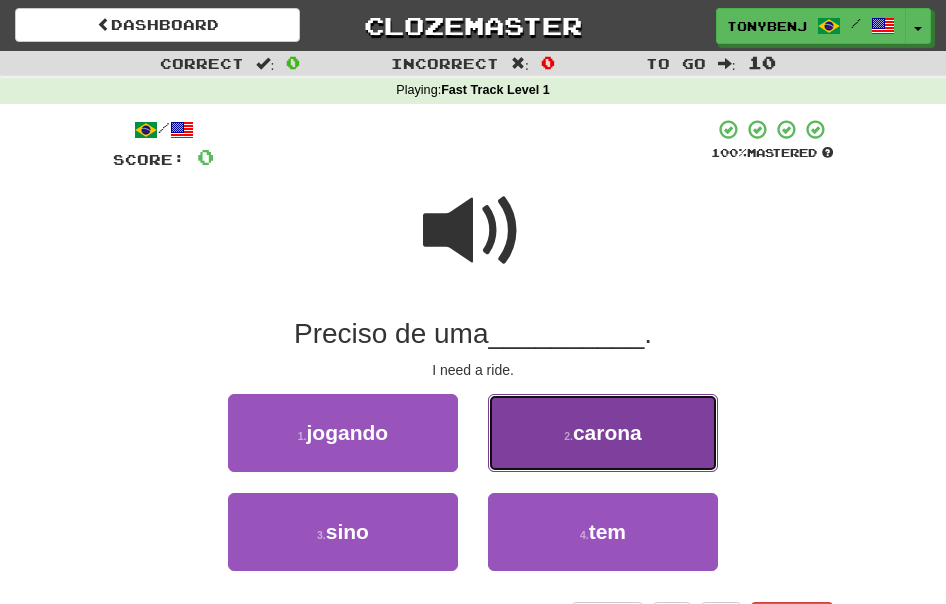 click on "2 .  carona" at bounding box center [603, 433] 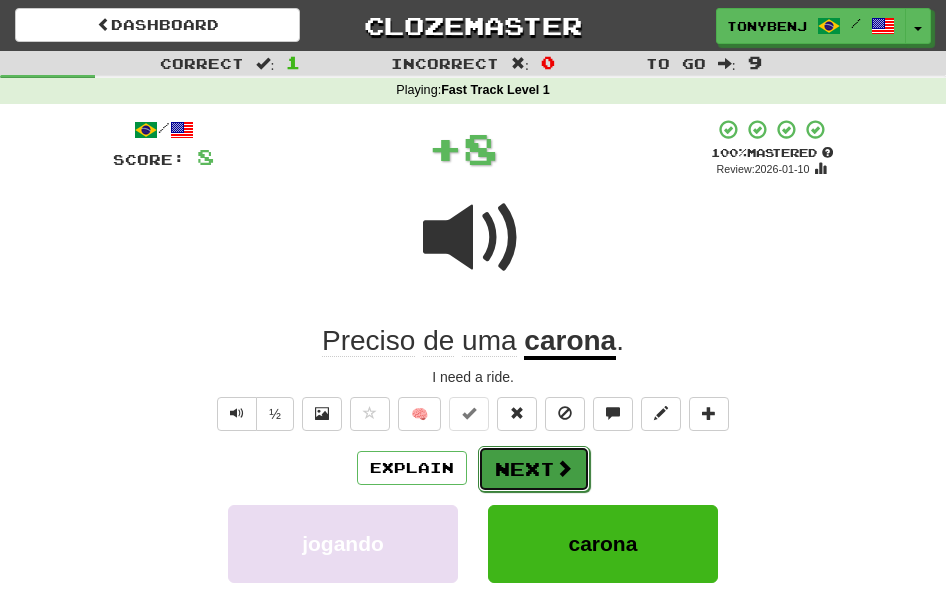 click at bounding box center [564, 468] 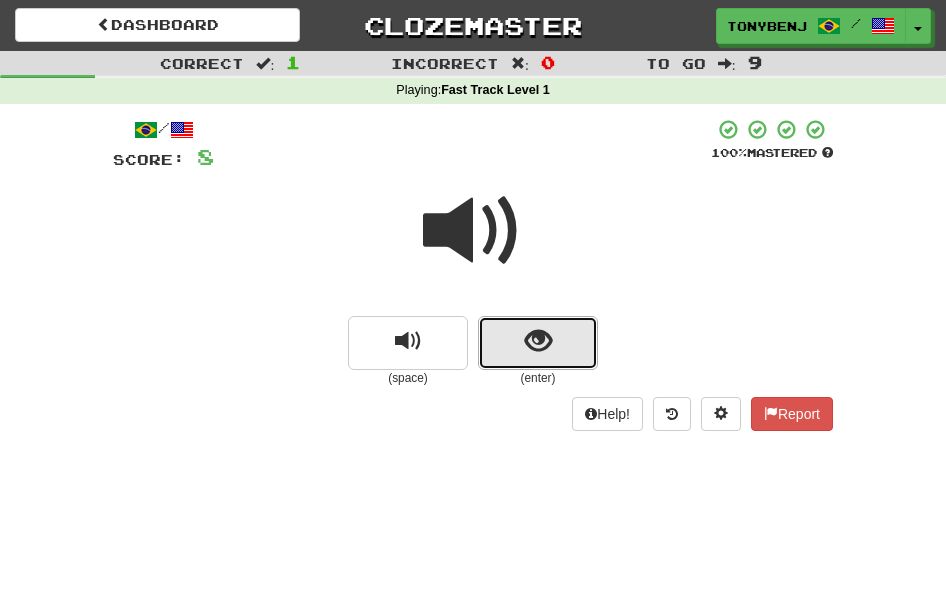 click at bounding box center [538, 343] 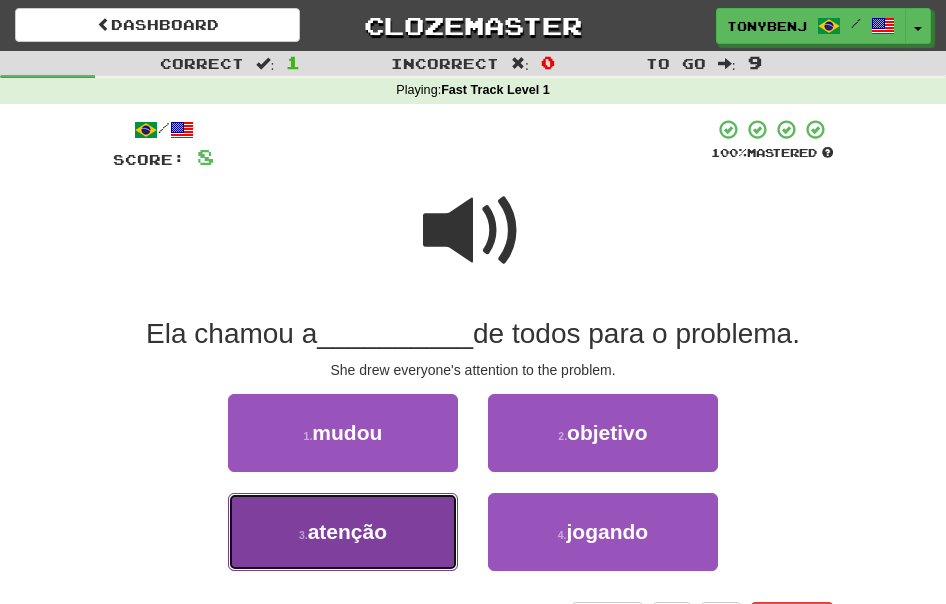click on "3 .  atenção" at bounding box center (343, 532) 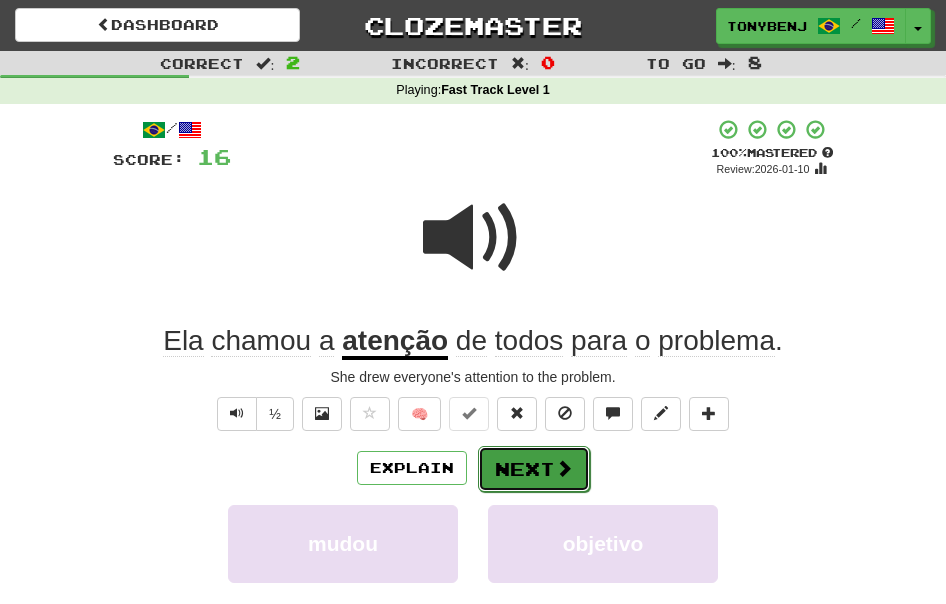 click at bounding box center [564, 468] 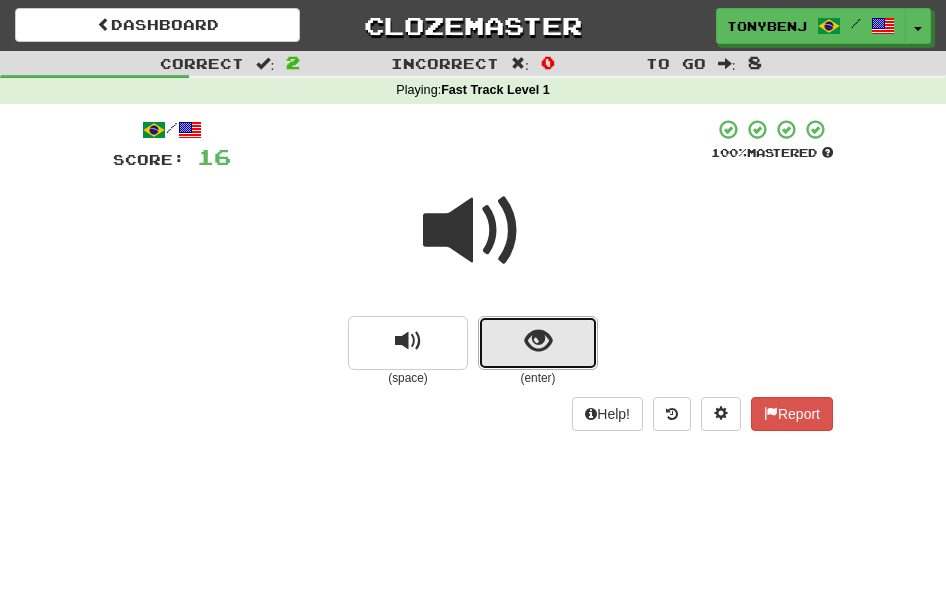 click at bounding box center (538, 343) 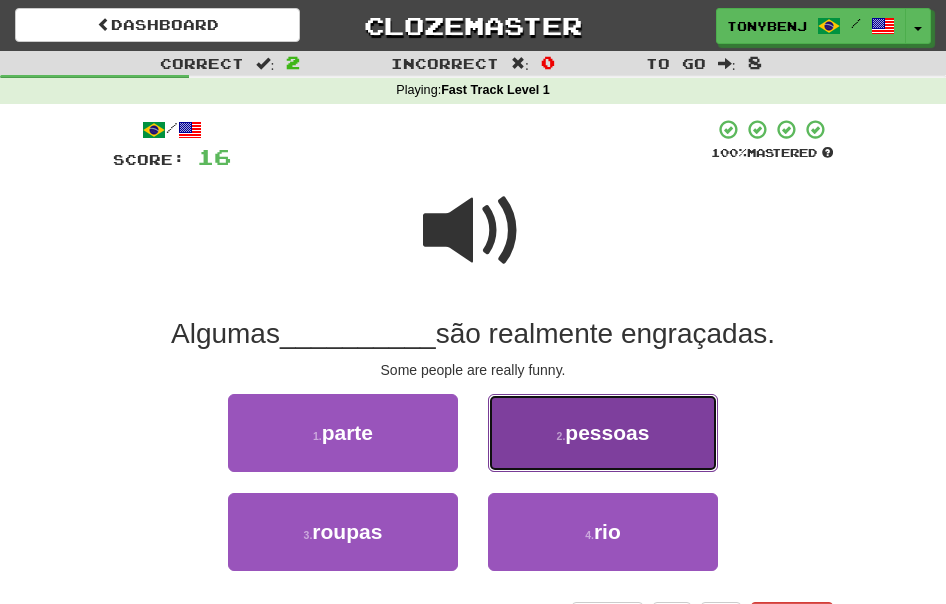 click on "2 .  pessoas" at bounding box center [603, 433] 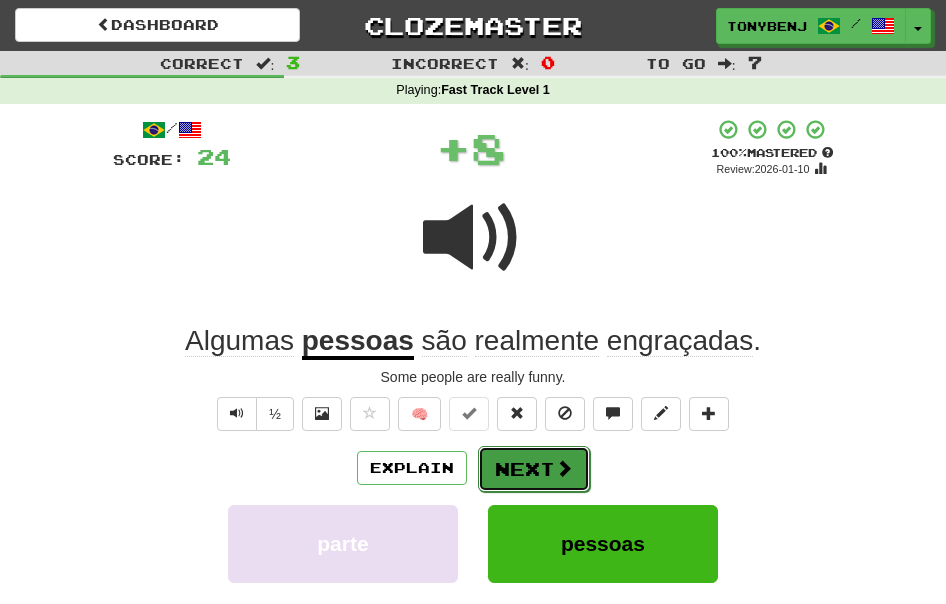 click on "Next" at bounding box center [534, 469] 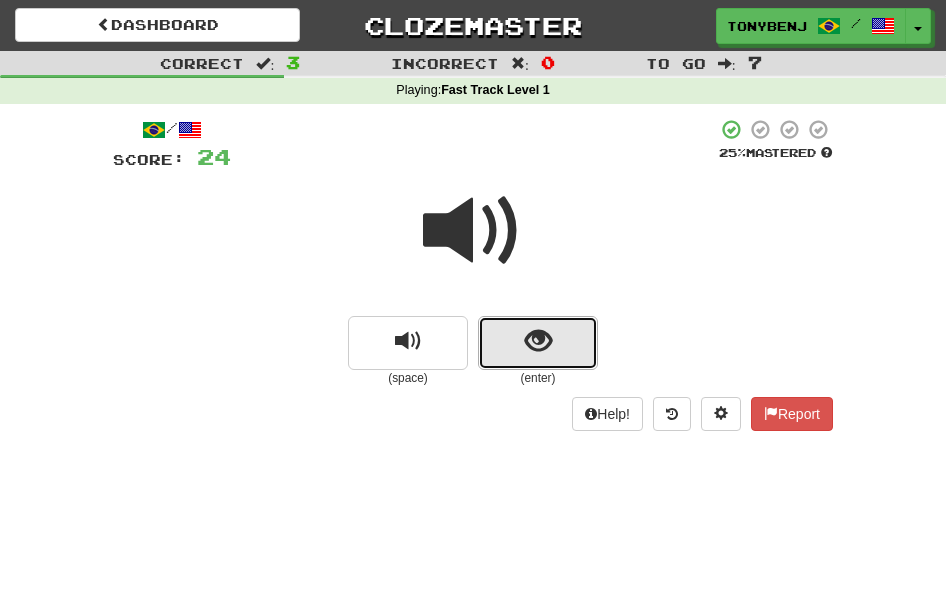 click at bounding box center [538, 343] 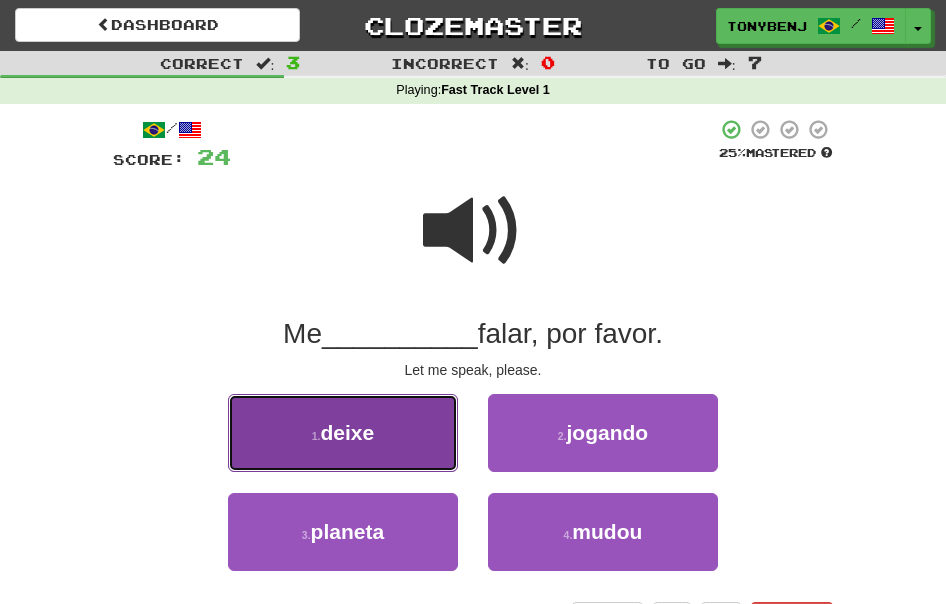 click on "1 .  deixe" at bounding box center (343, 433) 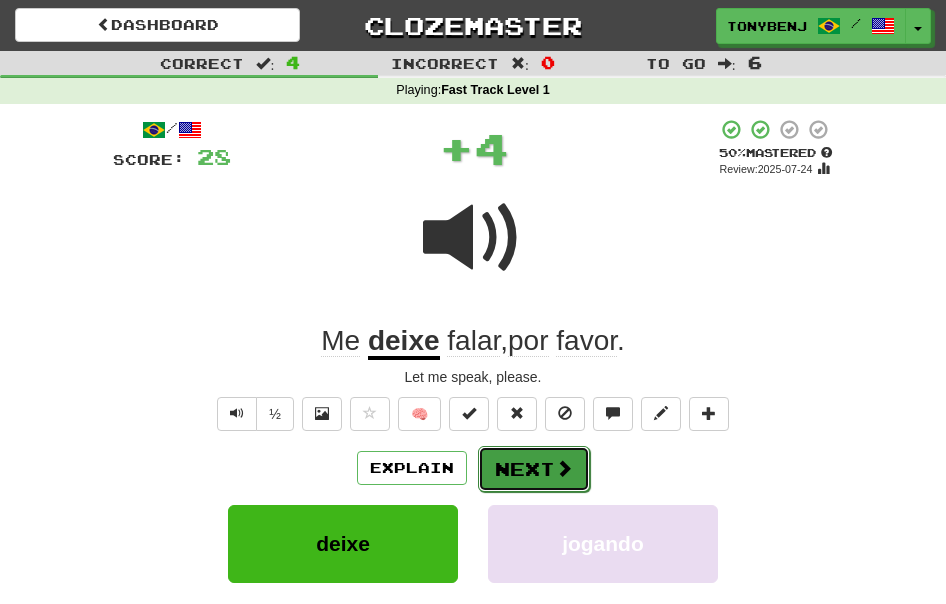 click on "Next" at bounding box center (534, 469) 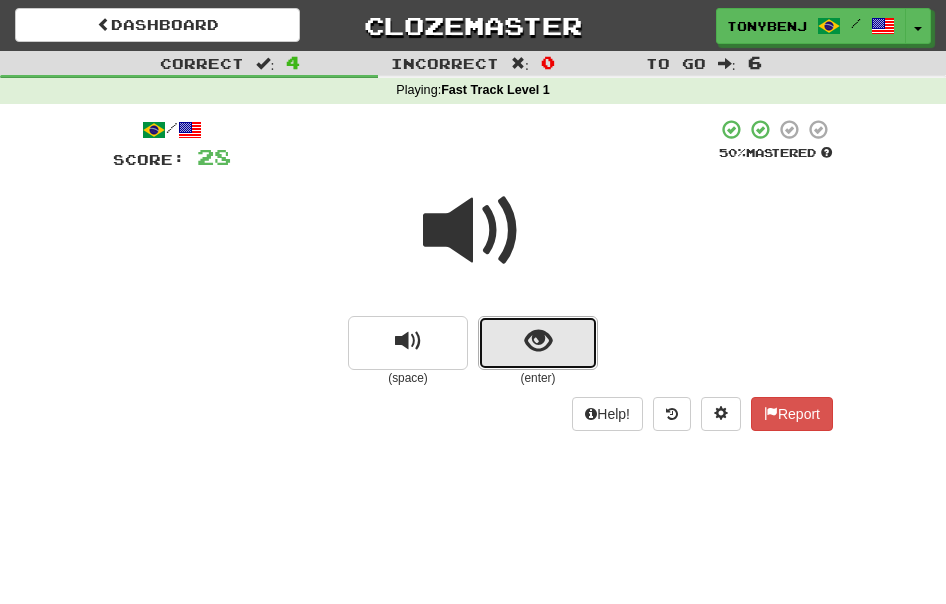 click at bounding box center [538, 343] 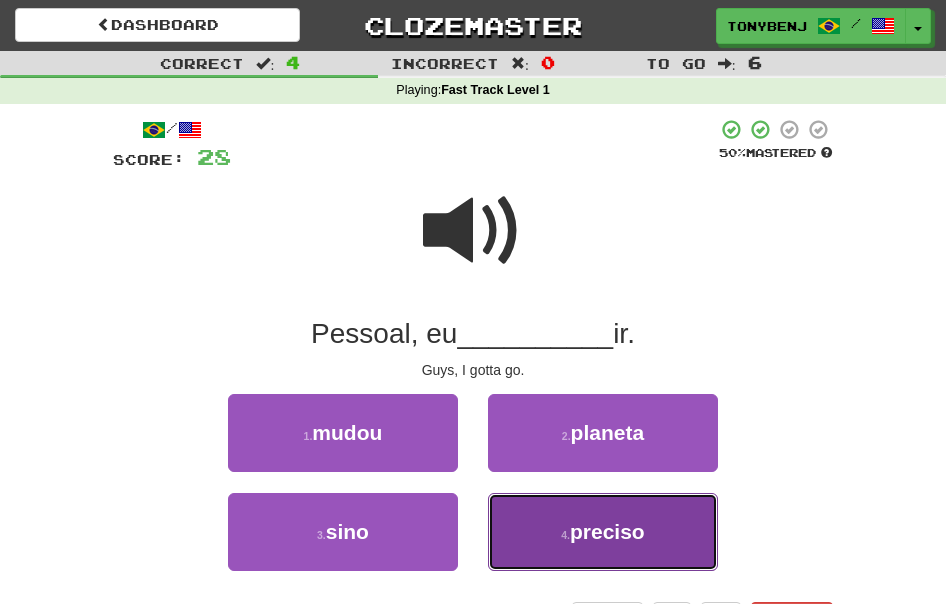 click on "4 .  preciso" at bounding box center [603, 532] 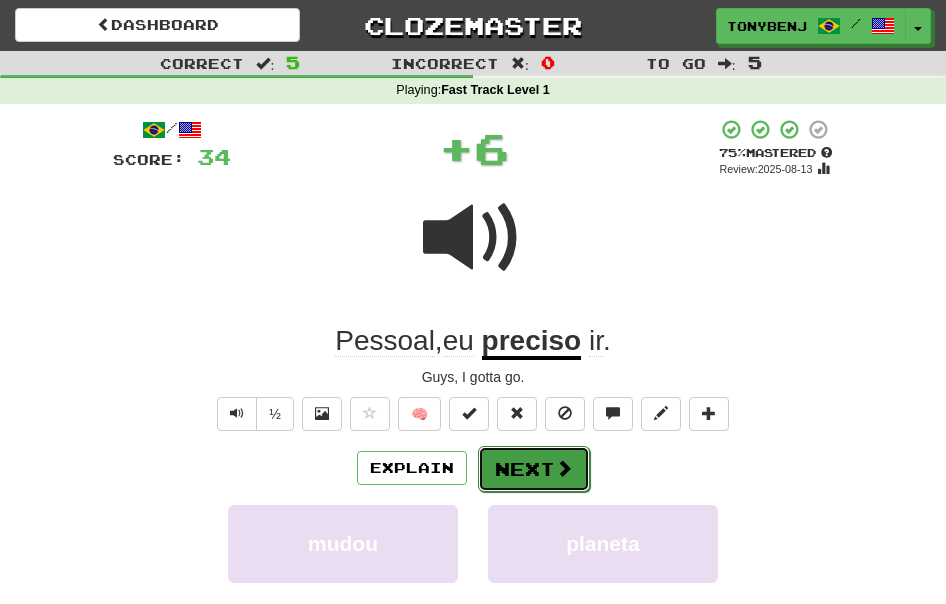 click on "Next" at bounding box center (534, 469) 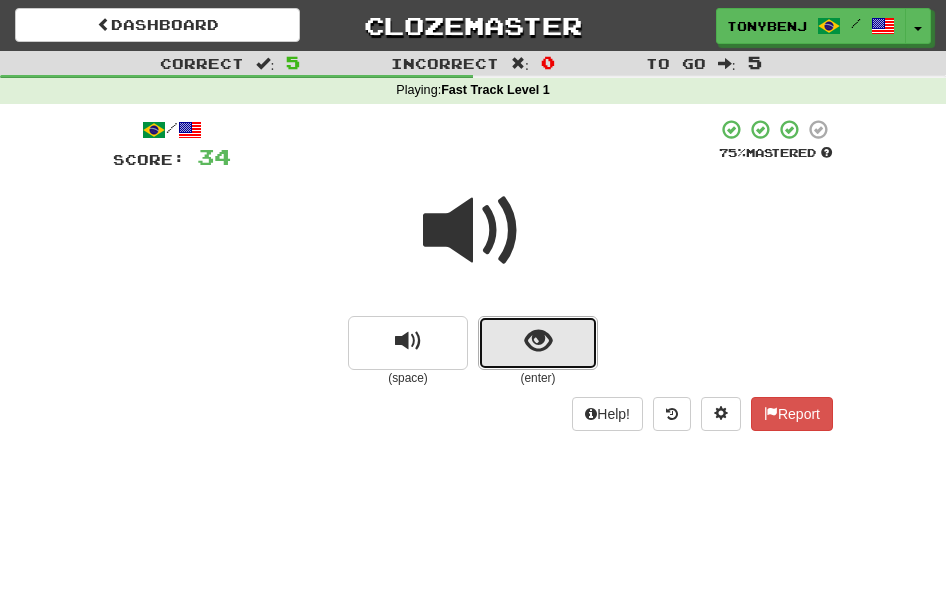 click at bounding box center (538, 343) 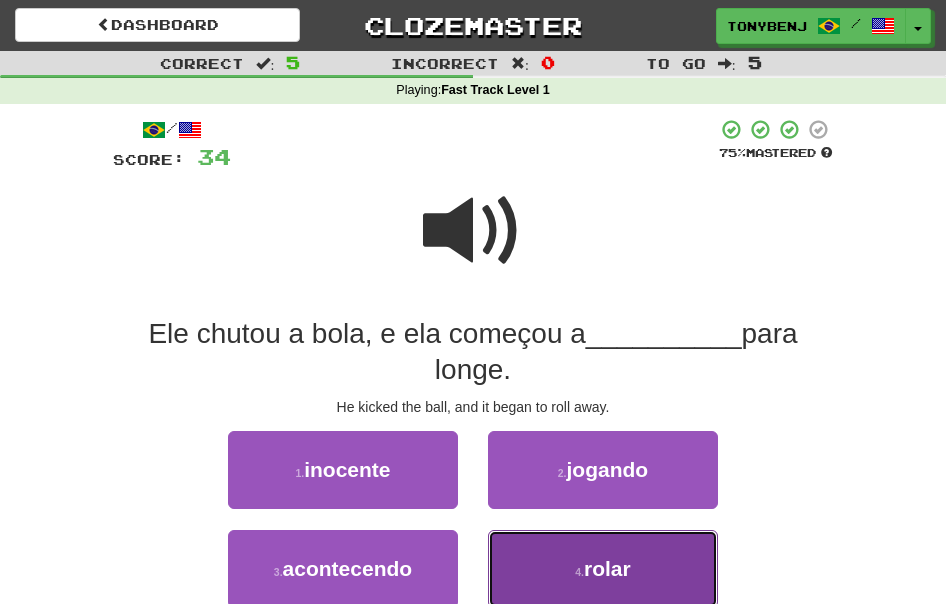 click on "4 .  rolar" at bounding box center [603, 569] 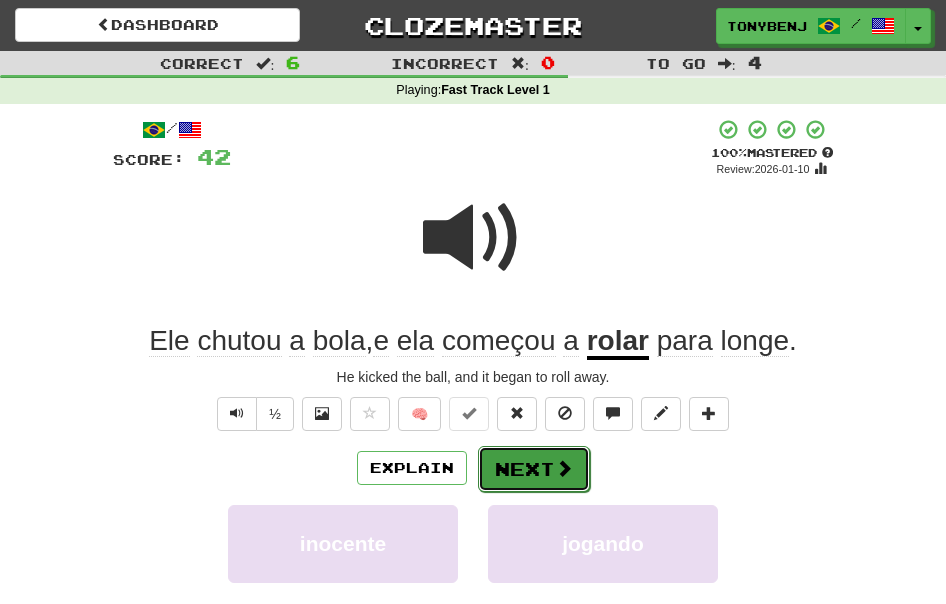 click on "Next" at bounding box center [534, 469] 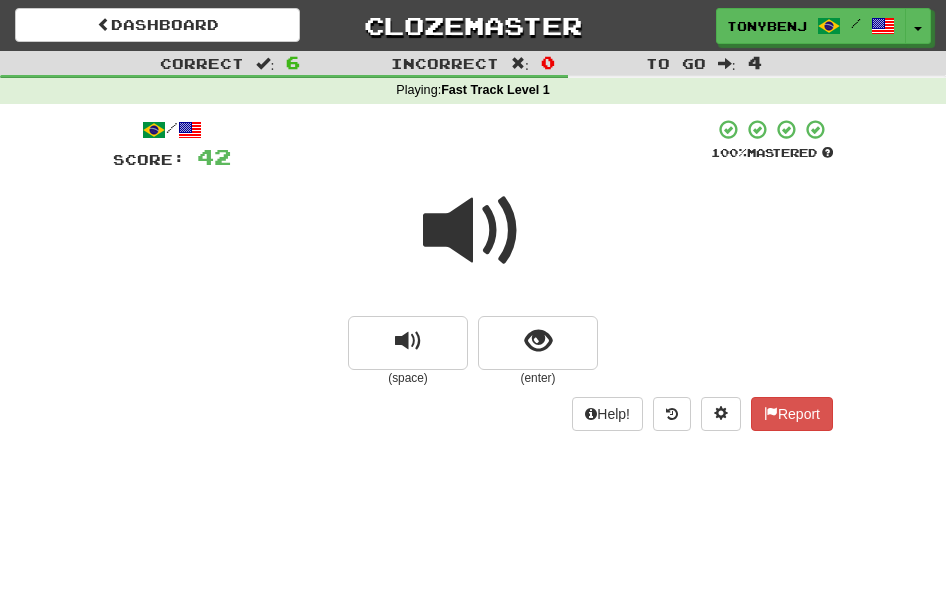 click at bounding box center [473, 244] 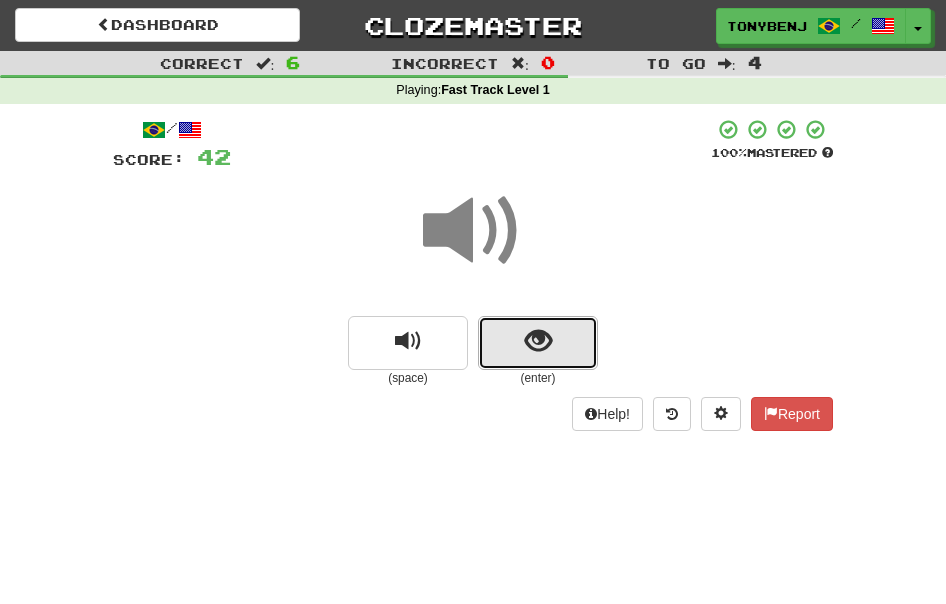 click at bounding box center [538, 343] 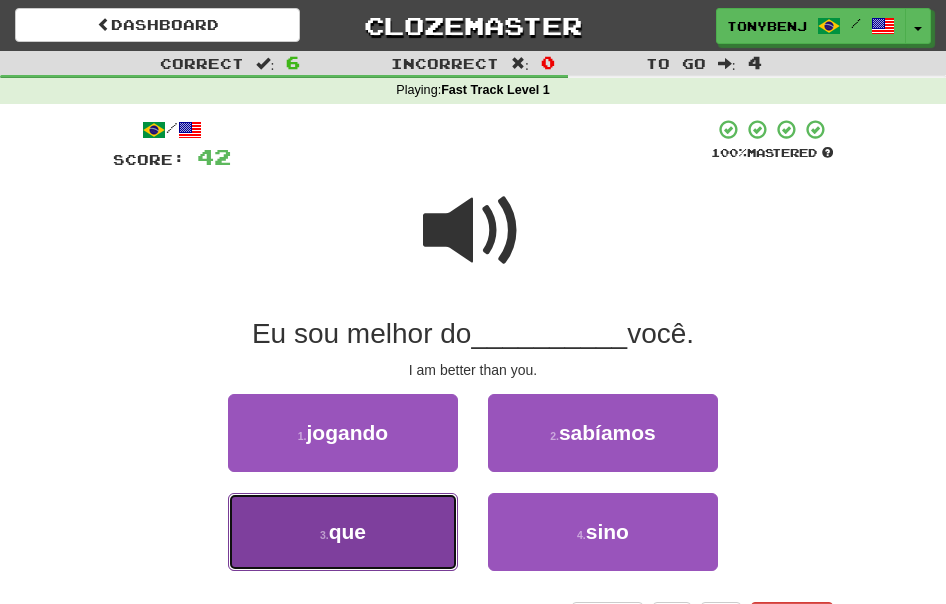 click on "3 .  que" at bounding box center [343, 532] 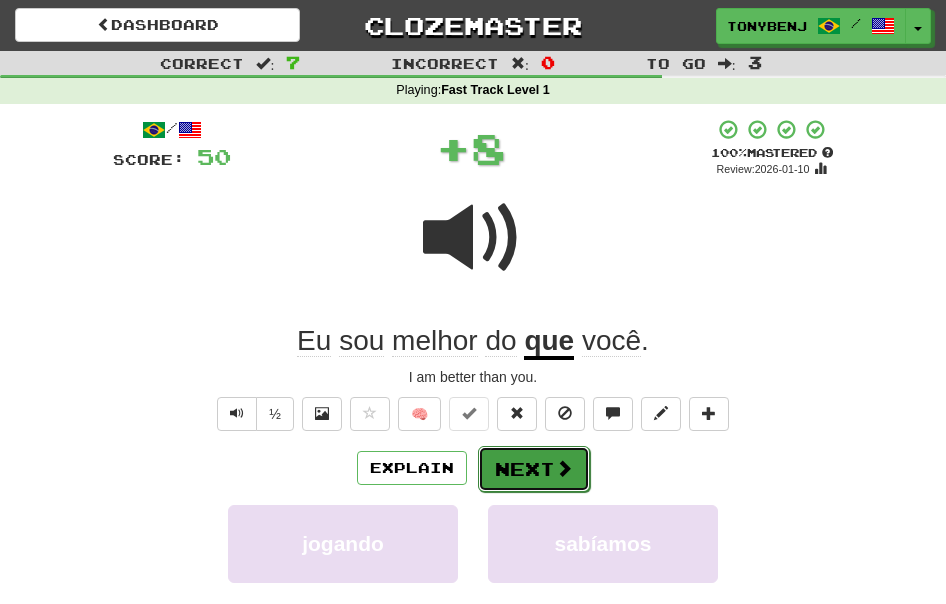 click on "Next" at bounding box center (534, 469) 